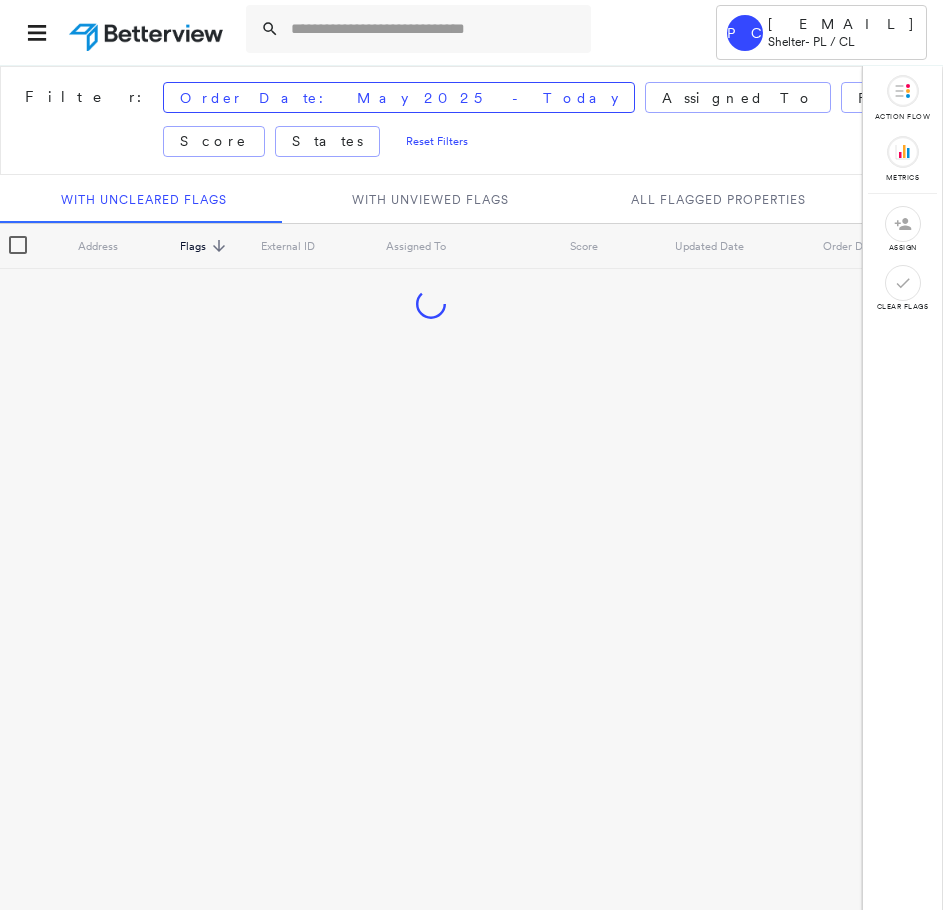 scroll, scrollTop: 0, scrollLeft: 0, axis: both 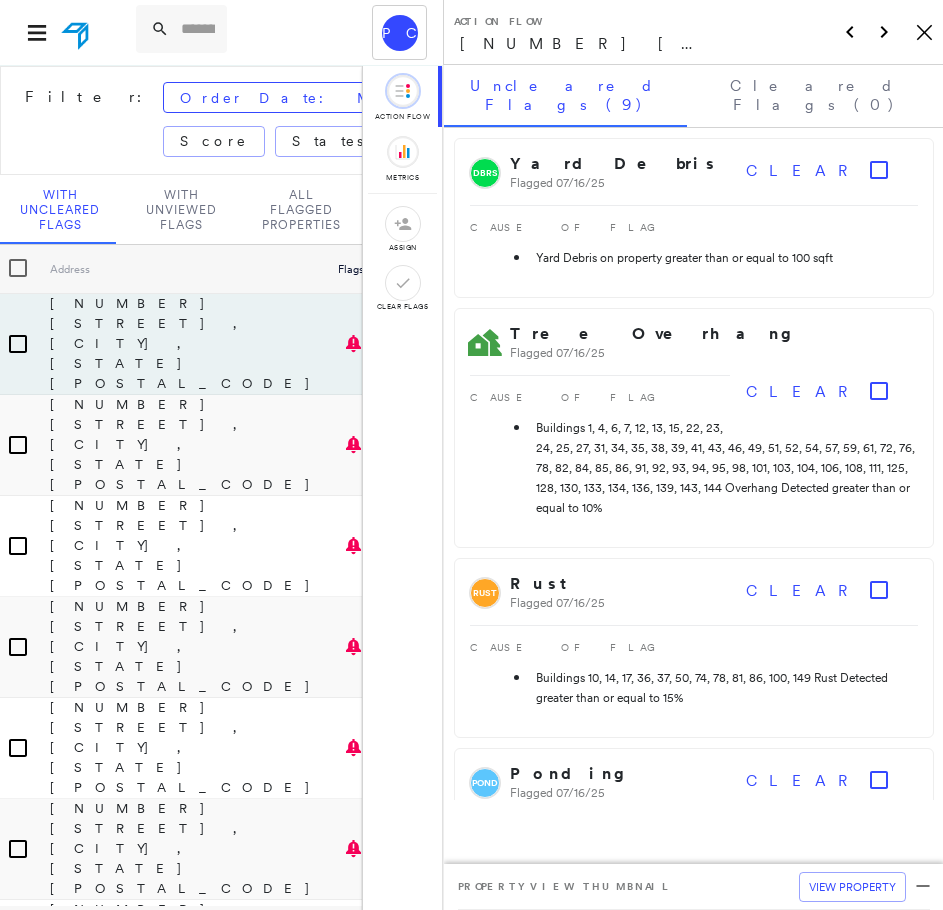 click on "Icon_Closemodal" 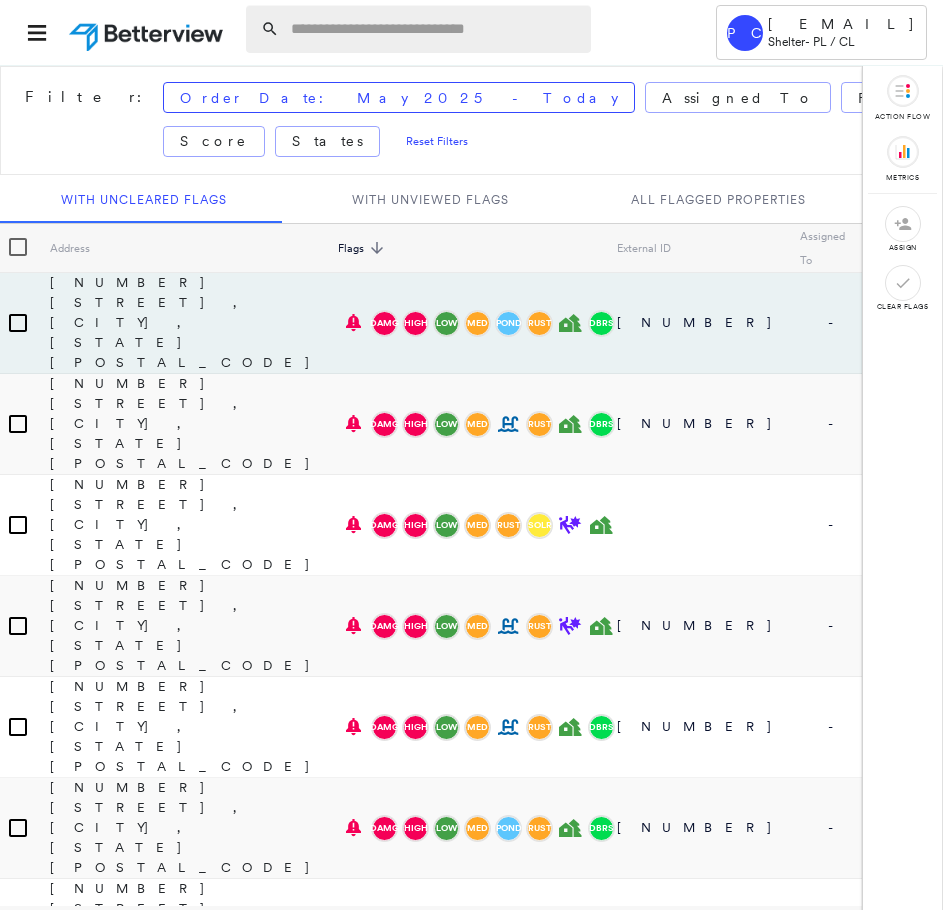 click at bounding box center (435, 29) 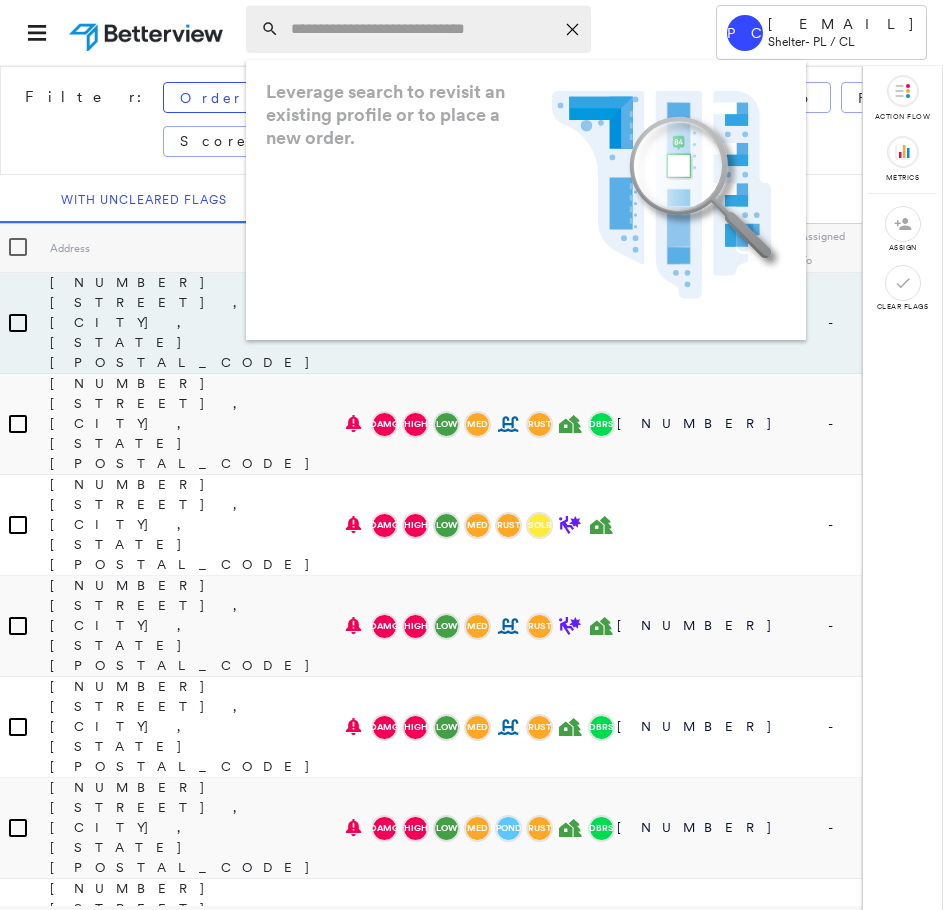 paste on "**********" 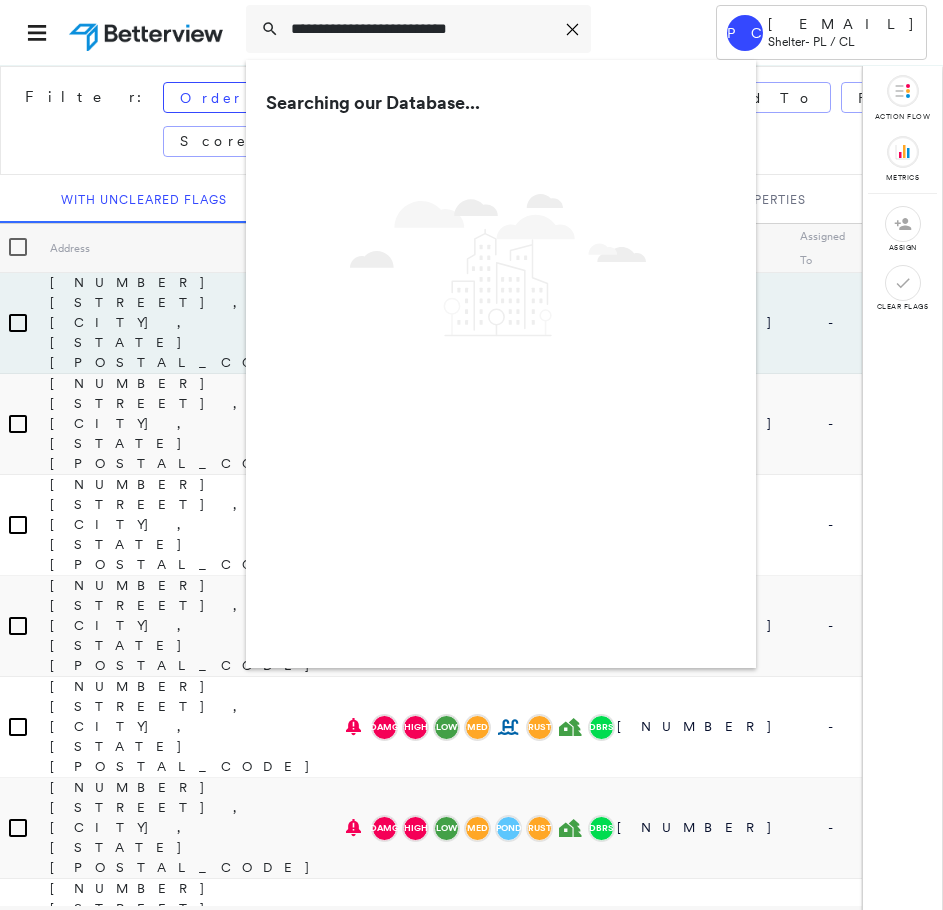 scroll, scrollTop: 2, scrollLeft: 0, axis: vertical 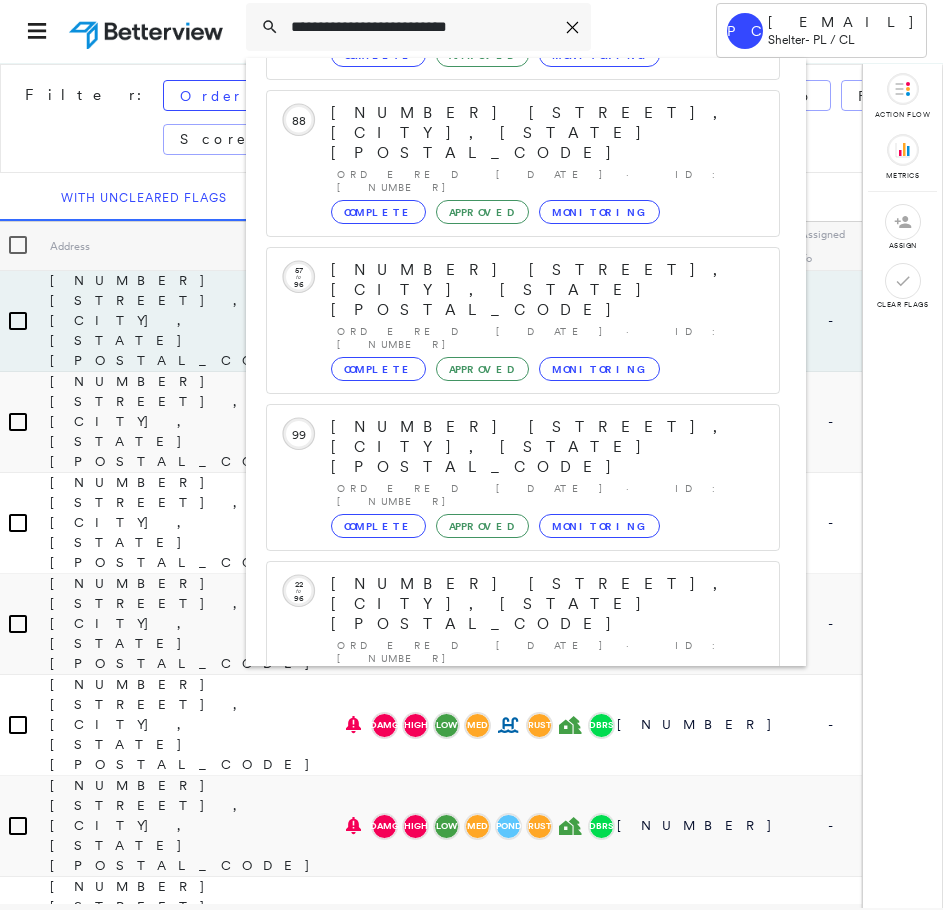 type on "**********" 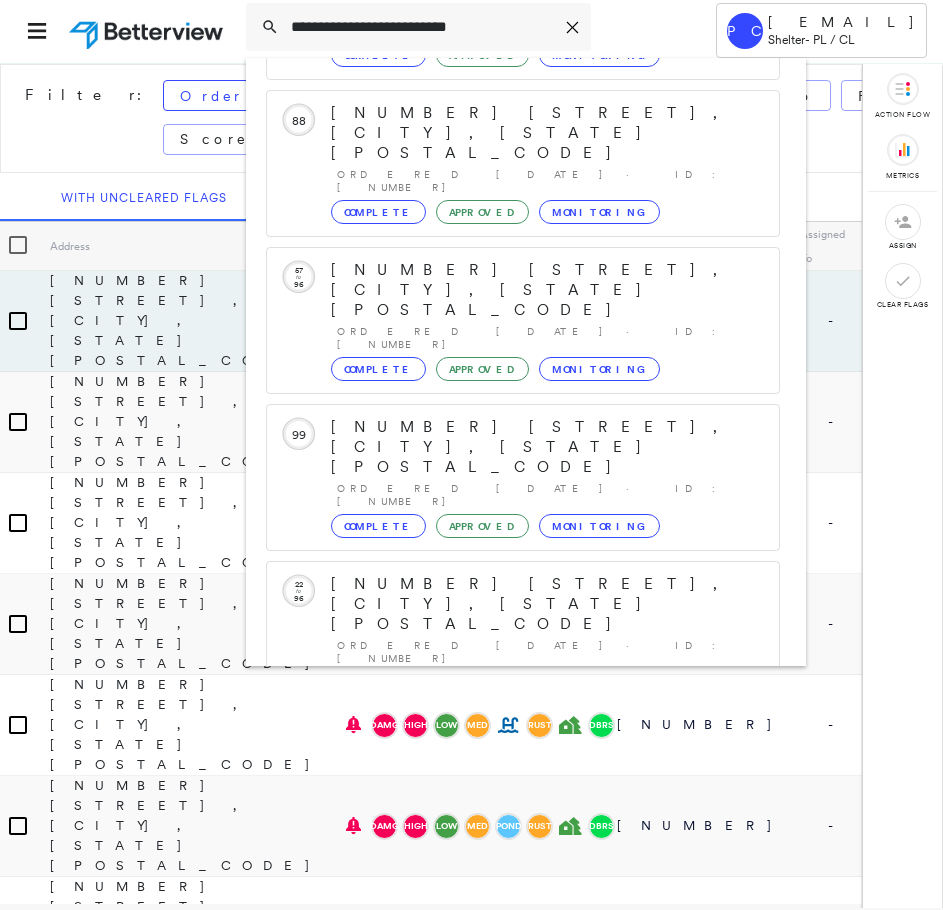 click on "812 Ellis Ave, Trumann, AR, USA" at bounding box center [501, 896] 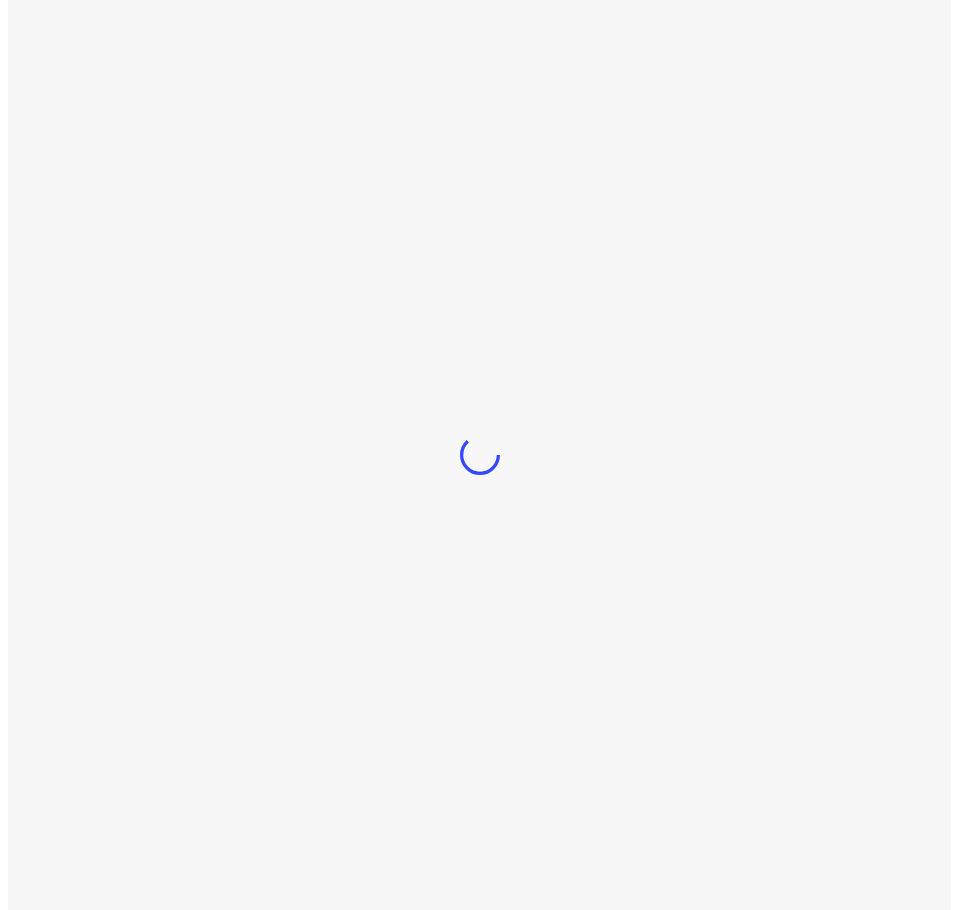 scroll, scrollTop: 0, scrollLeft: 0, axis: both 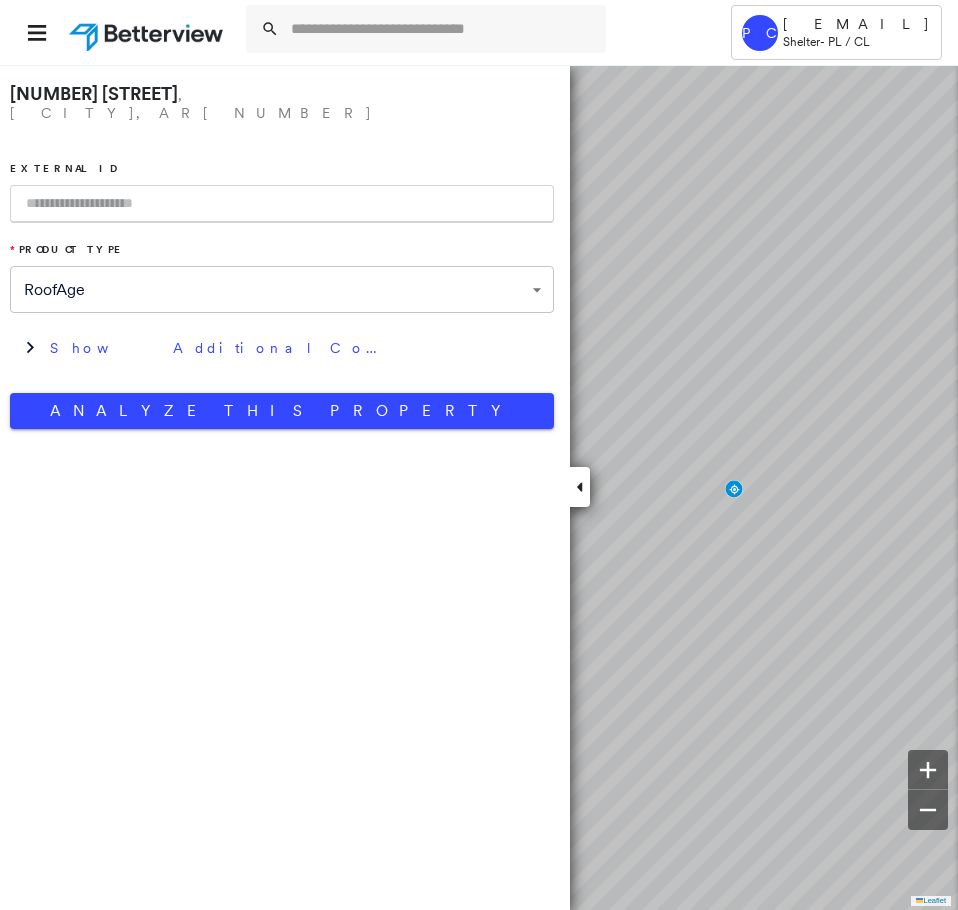click on "**********" at bounding box center (282, 278) 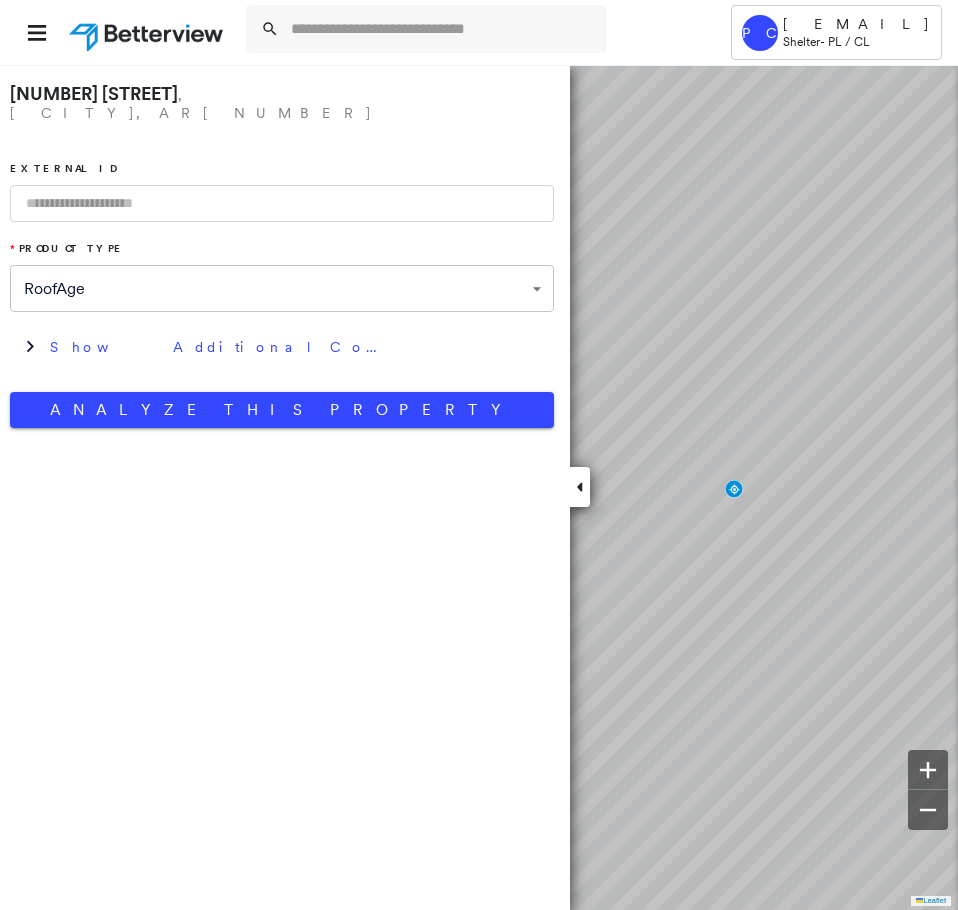 click on "**********" at bounding box center (479, 455) 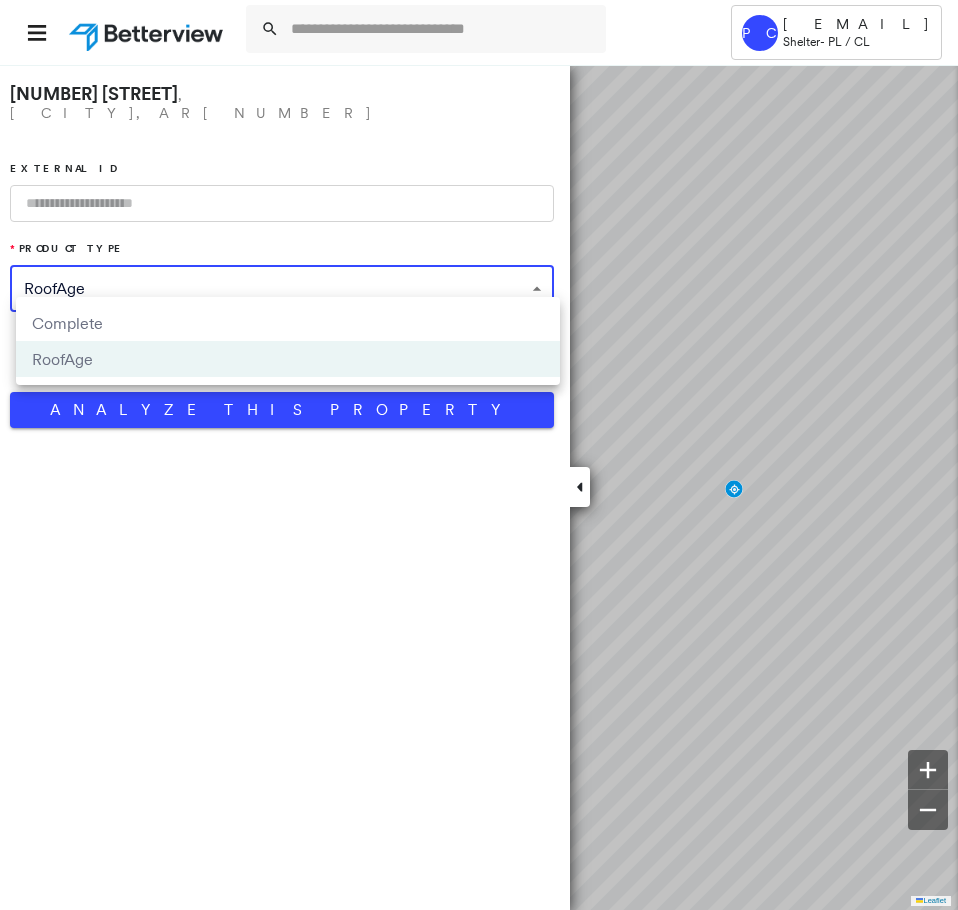 click on "Complete" at bounding box center [288, 323] 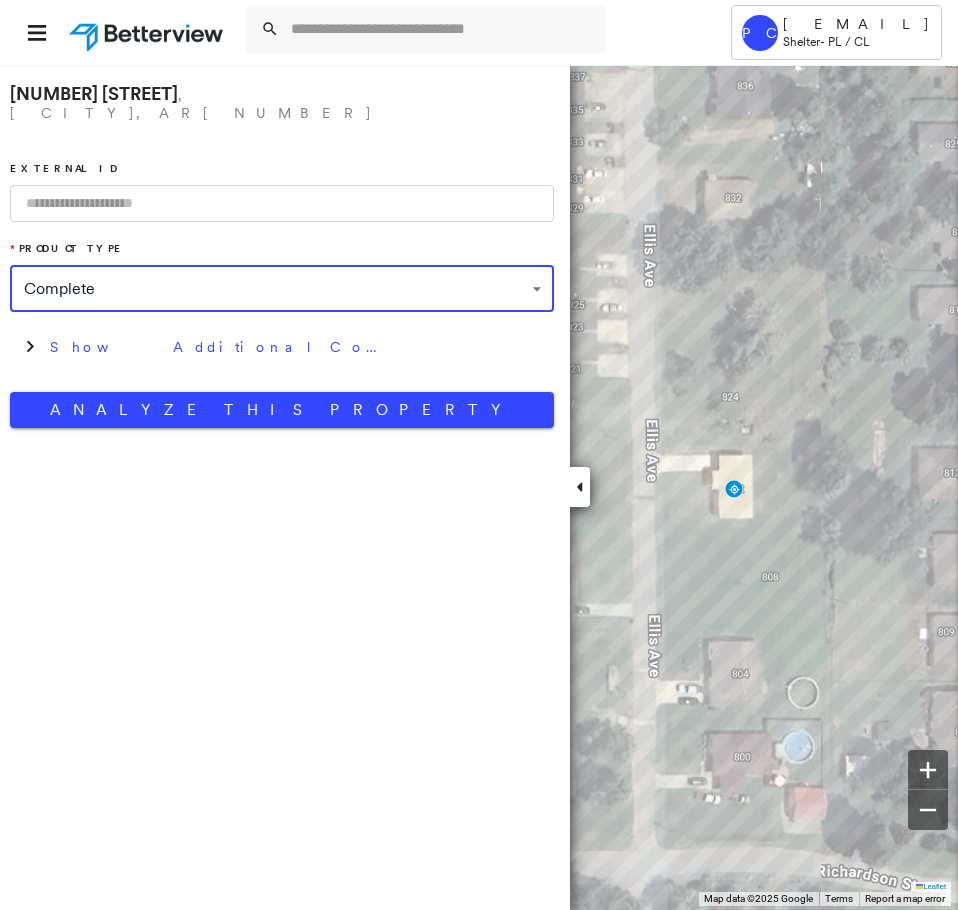 click at bounding box center [282, 203] 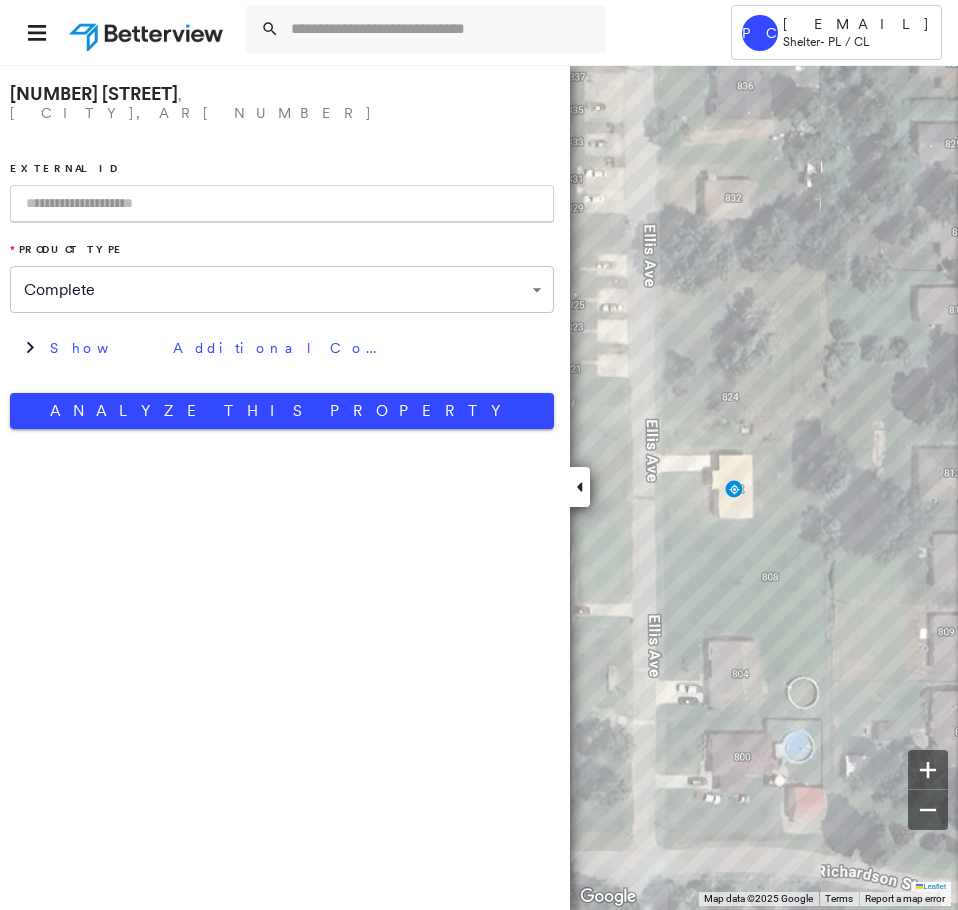 click at bounding box center (282, 204) 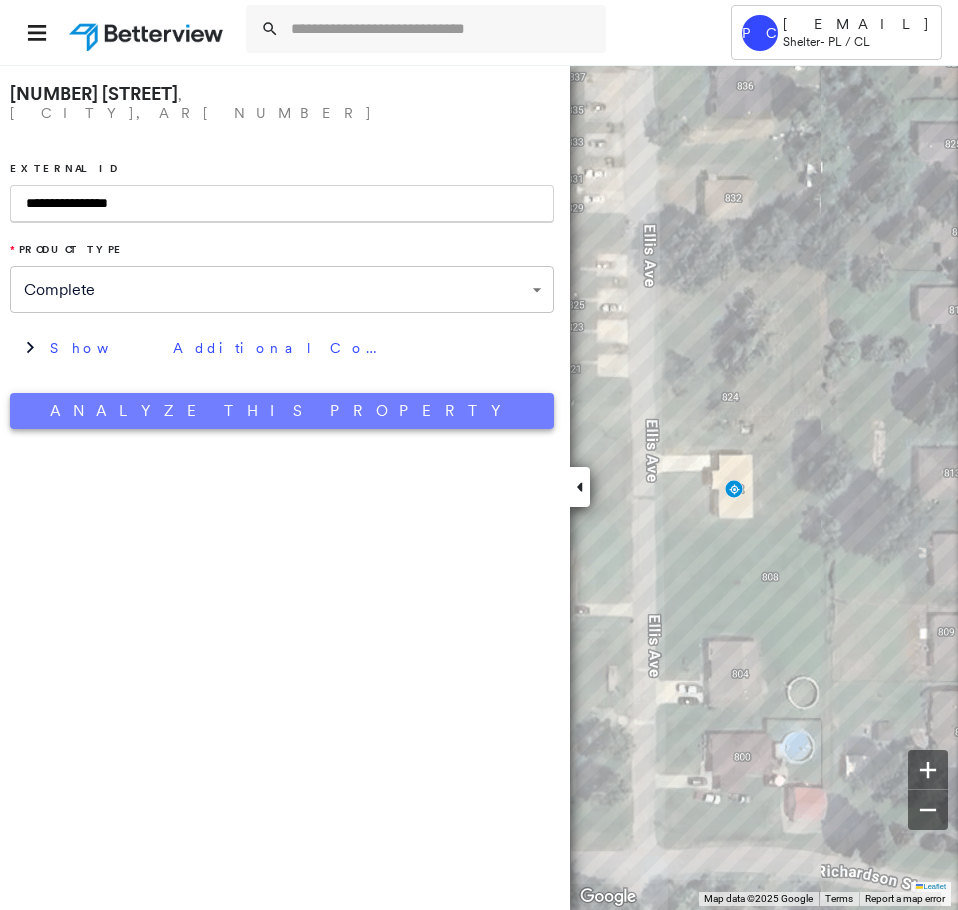 type on "**********" 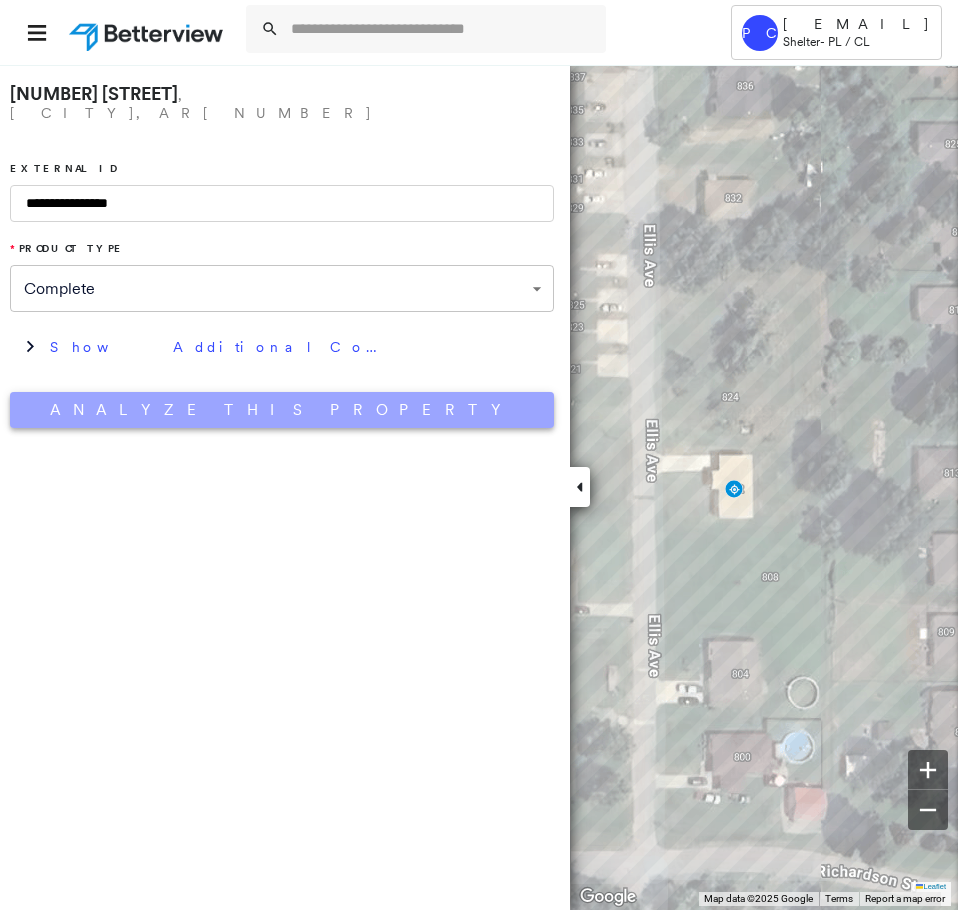 click on "Analyze This Property" at bounding box center (282, 410) 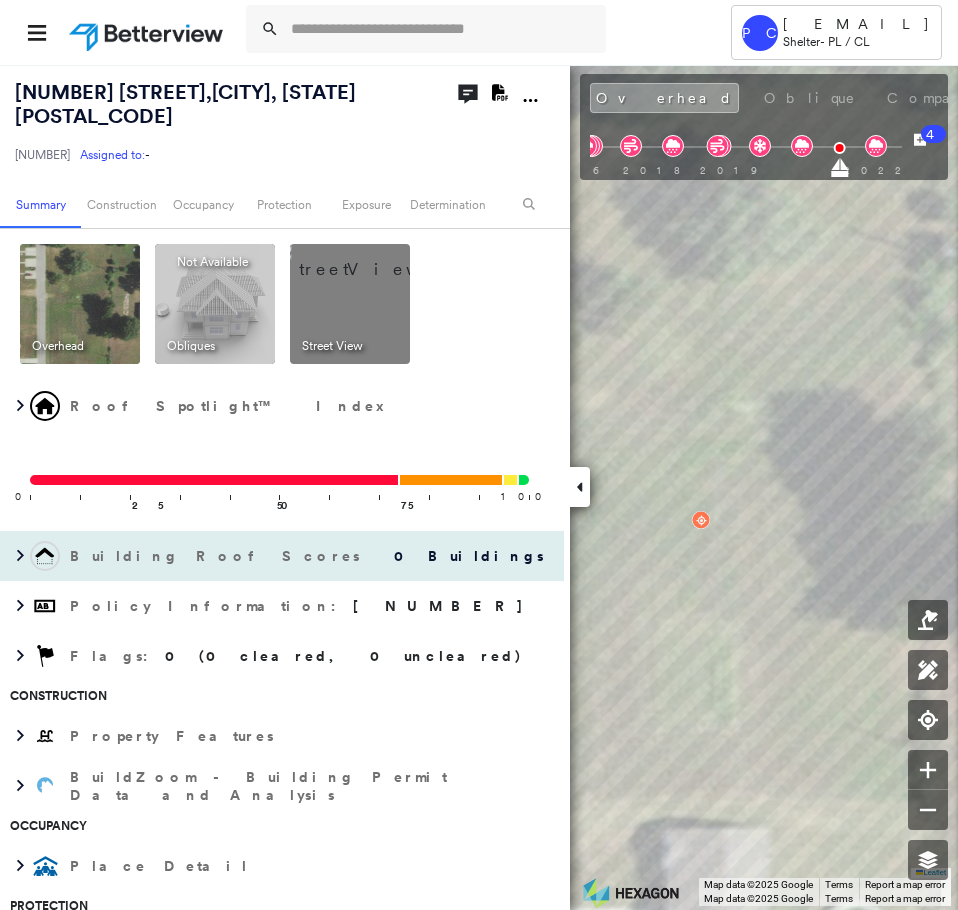 click on "Building Roof Scores" at bounding box center (217, 556) 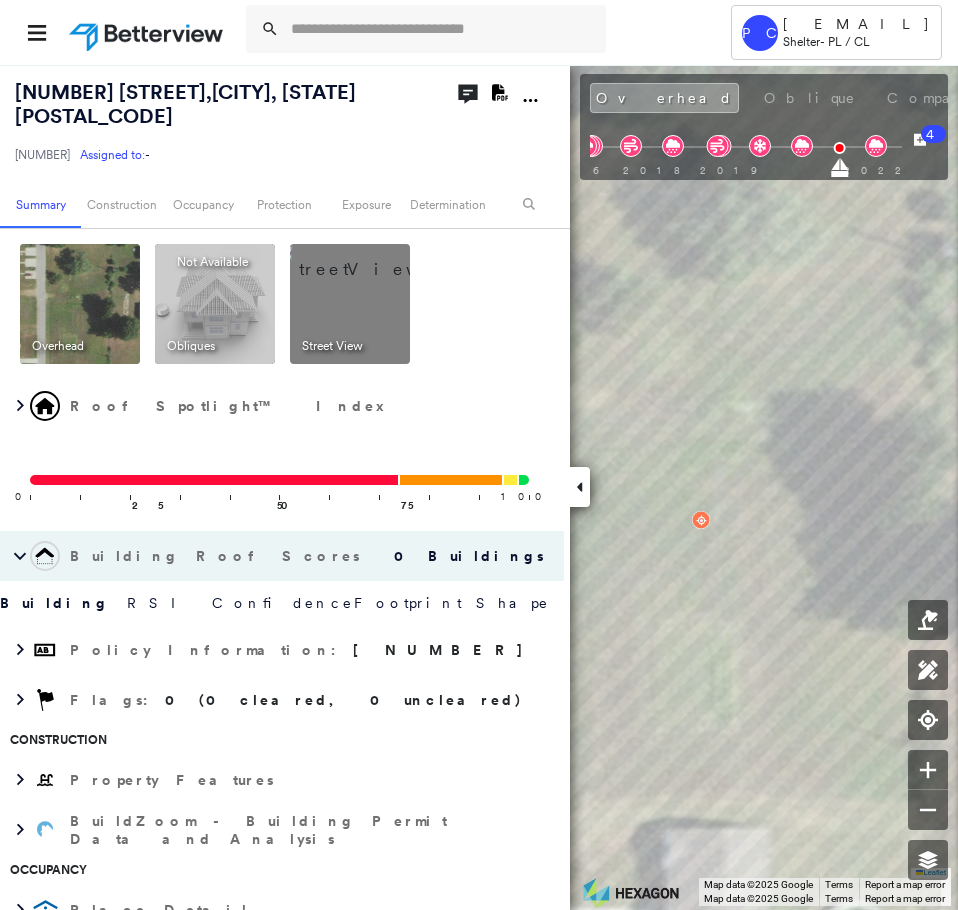 click on "Building Roof Scores" at bounding box center (217, 556) 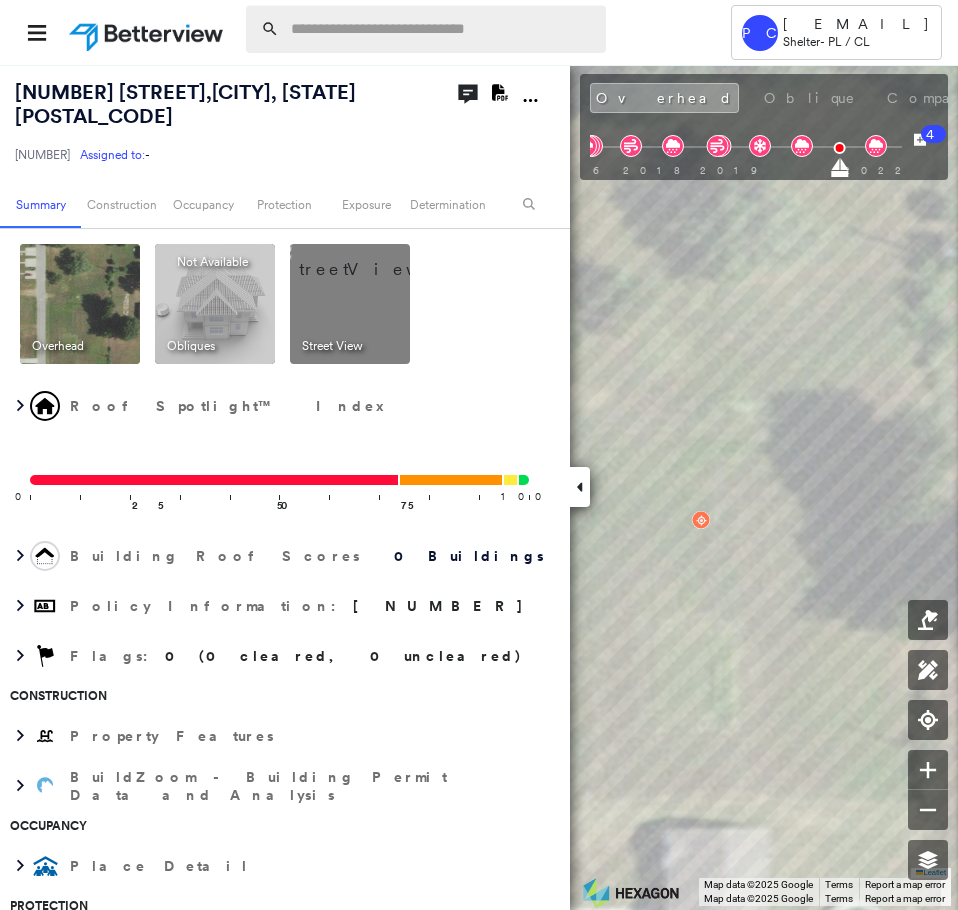 click at bounding box center [442, 29] 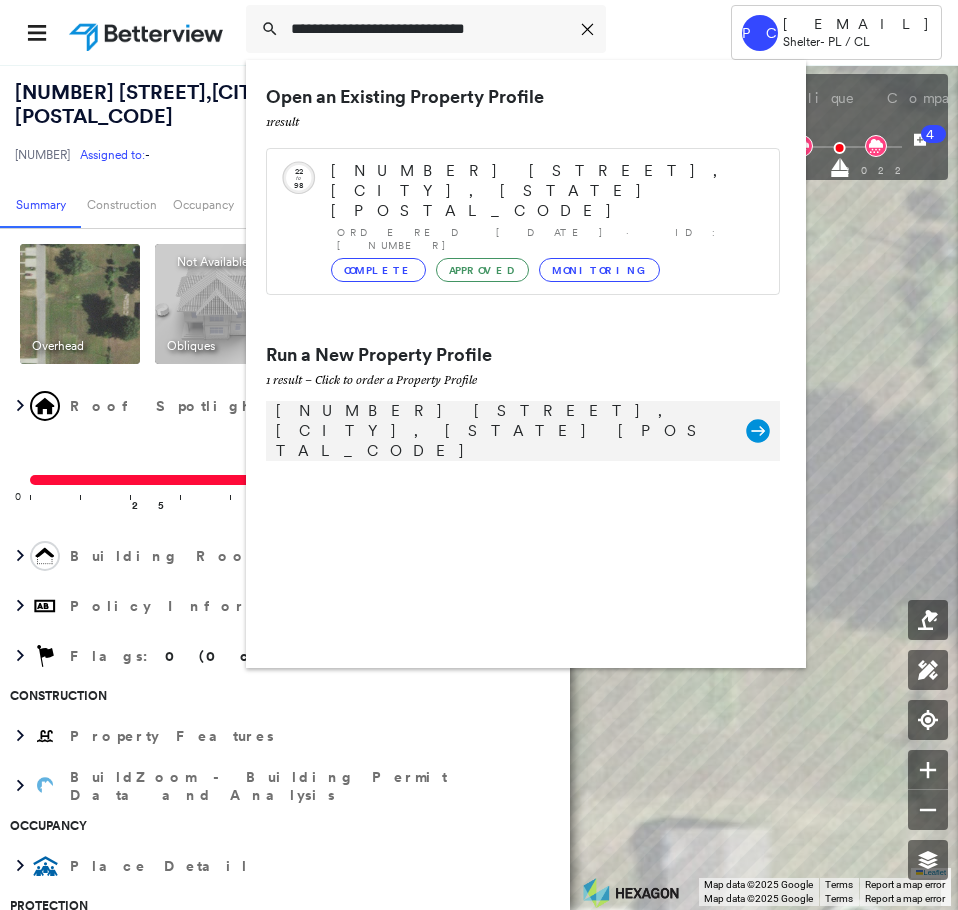 type on "**********" 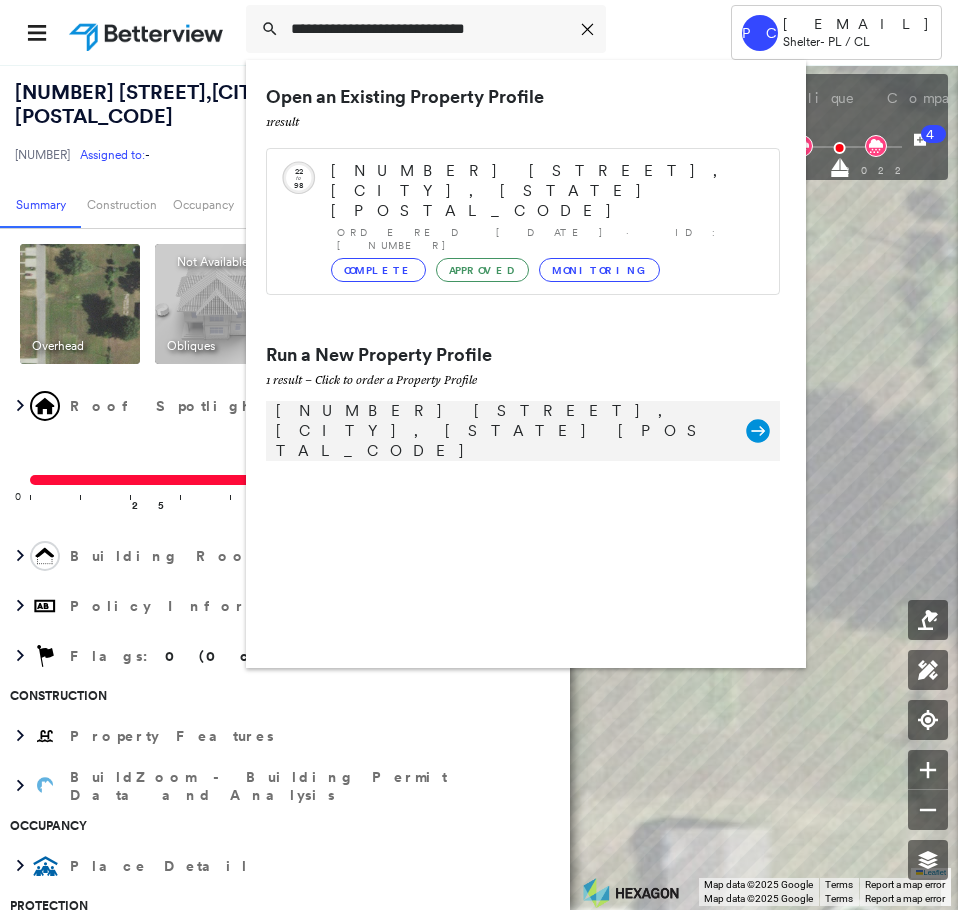 click on "305 S 22nd Ave, Paragould, AR 72450 Group Created with Sketch." at bounding box center (523, 431) 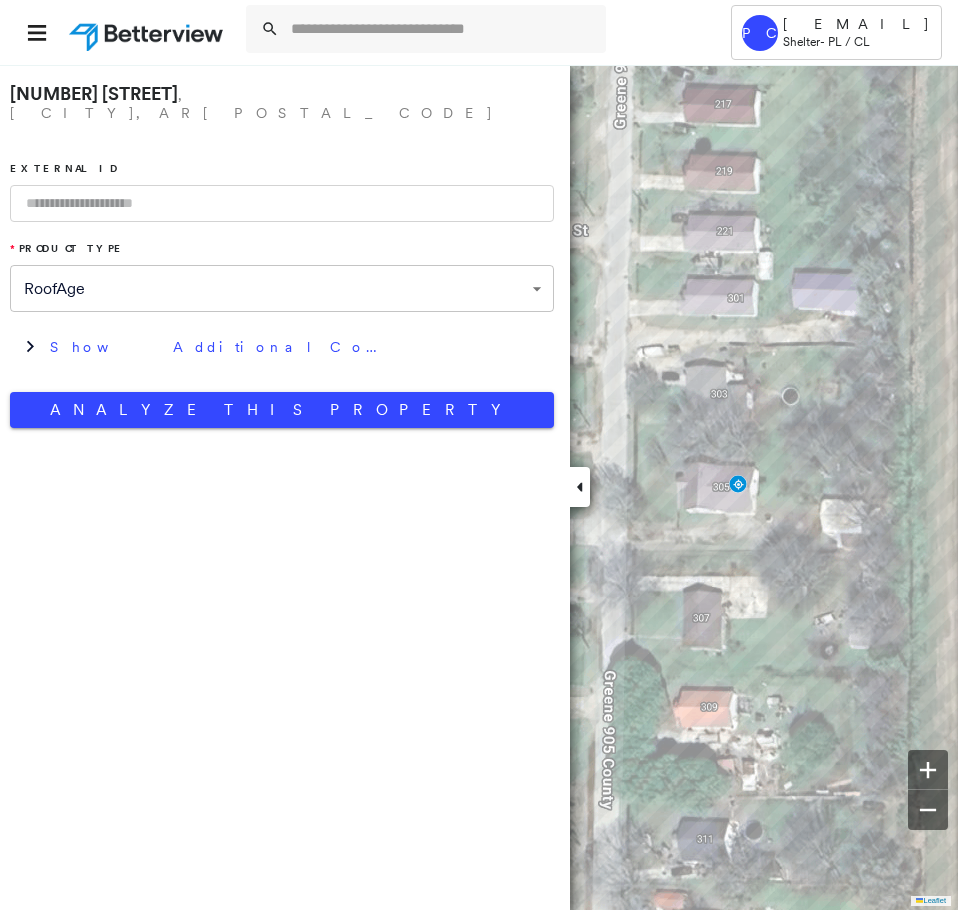 click on "**********" at bounding box center (479, 455) 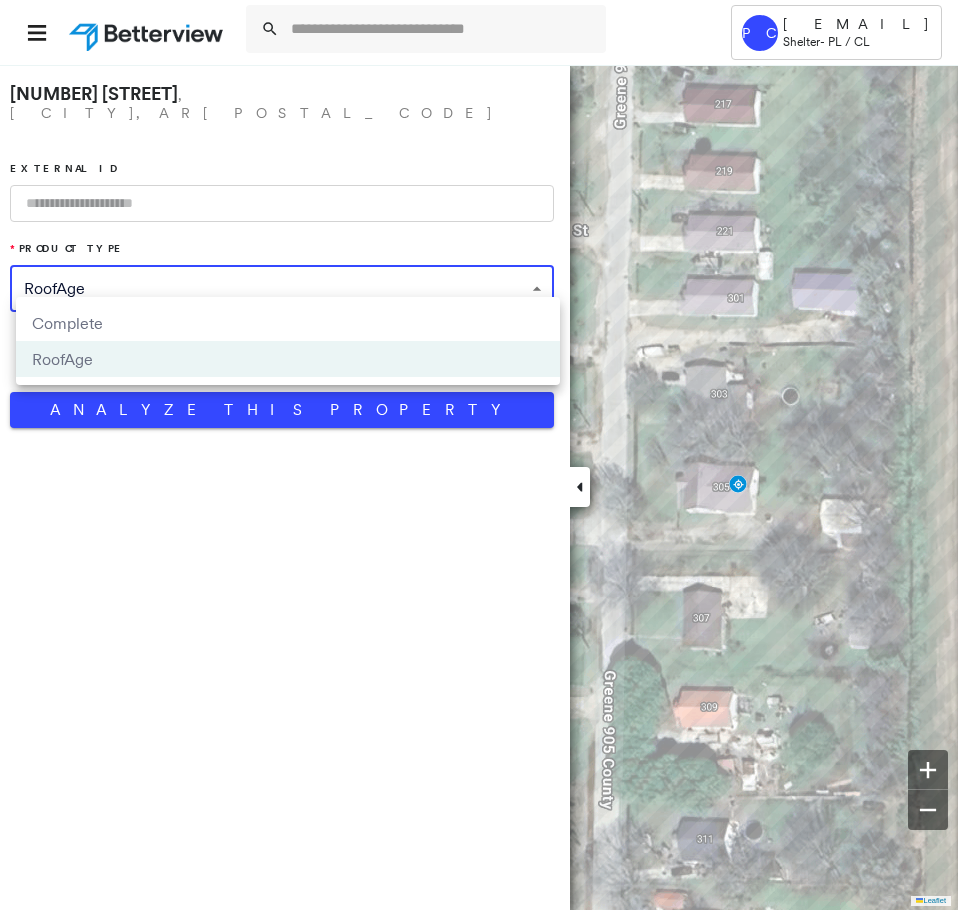 click on "Complete RoofAge" at bounding box center [288, 341] 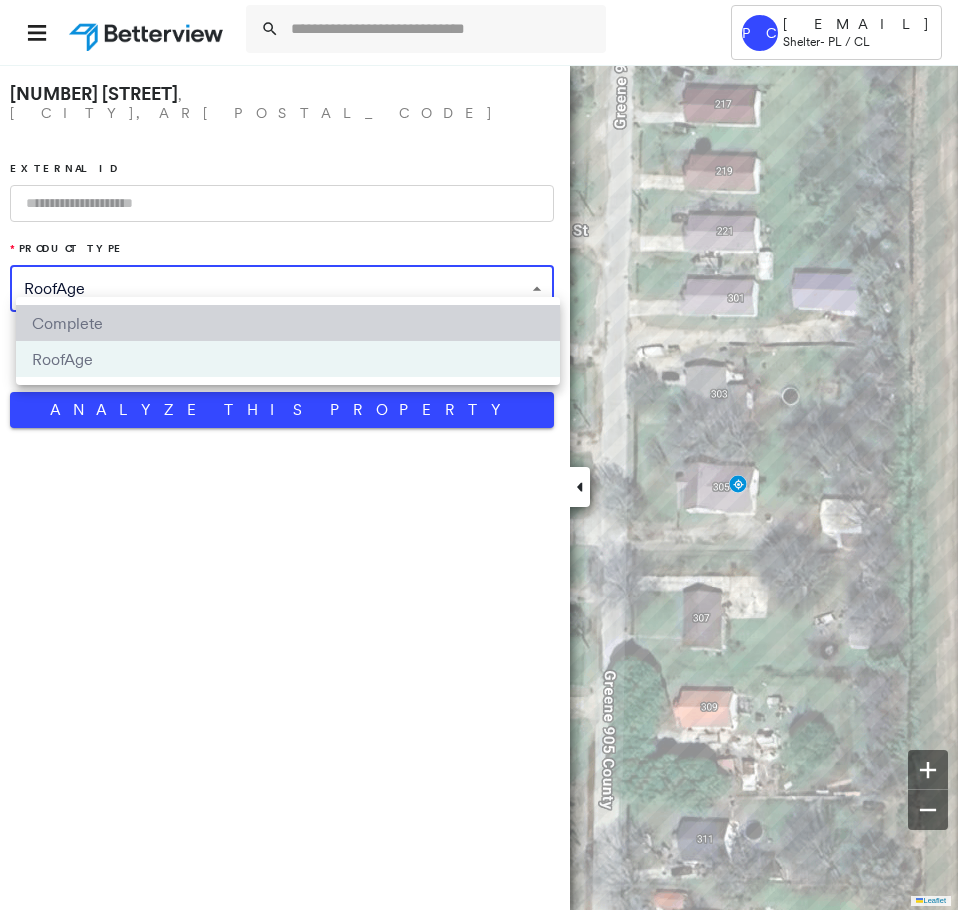 click on "Complete" at bounding box center (288, 323) 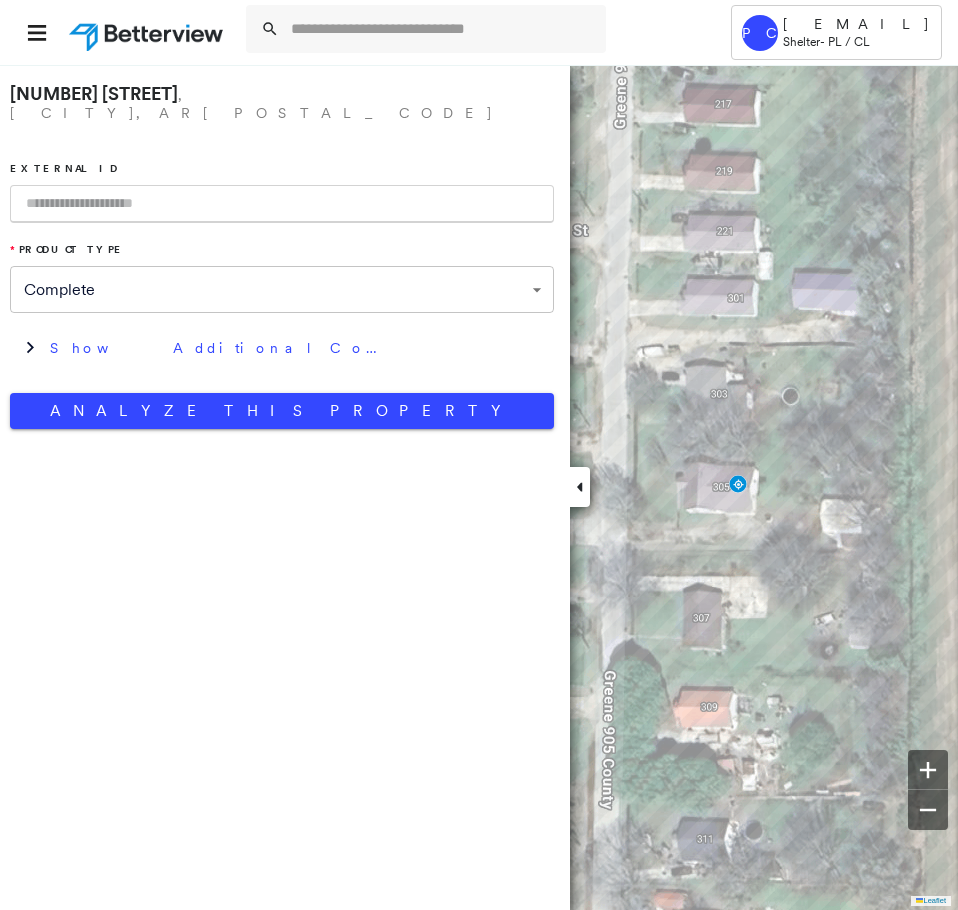 click at bounding box center [282, 204] 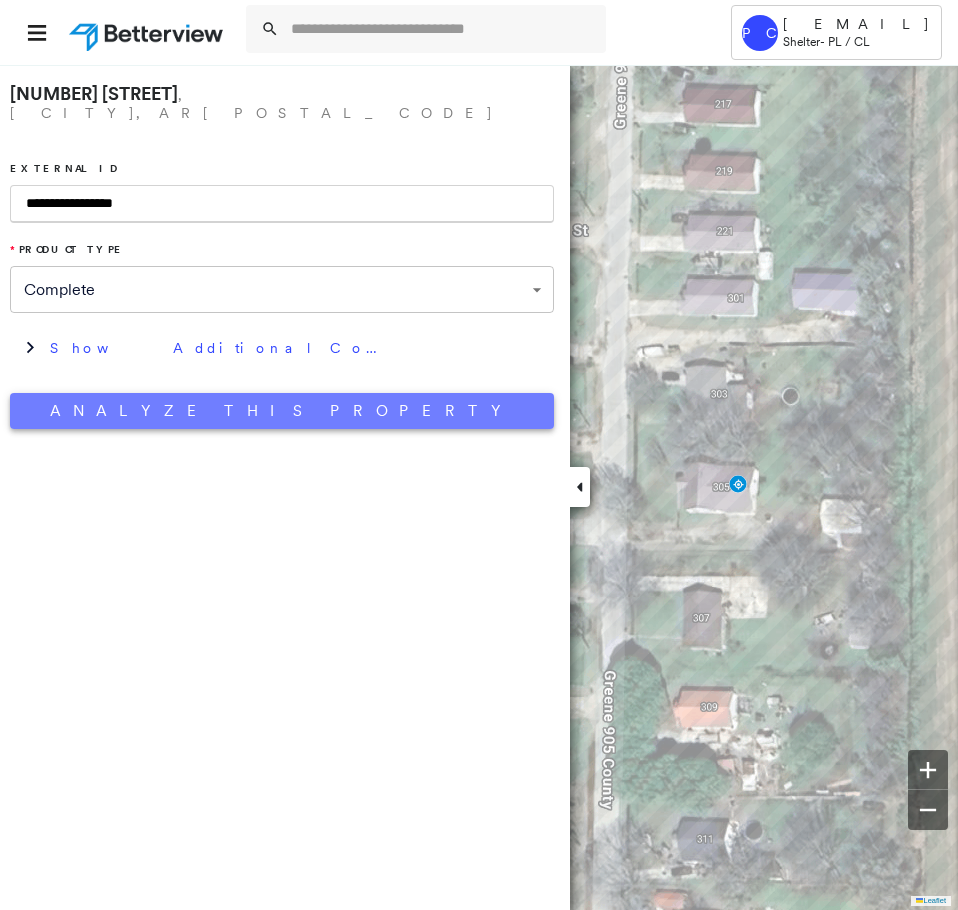 type on "**********" 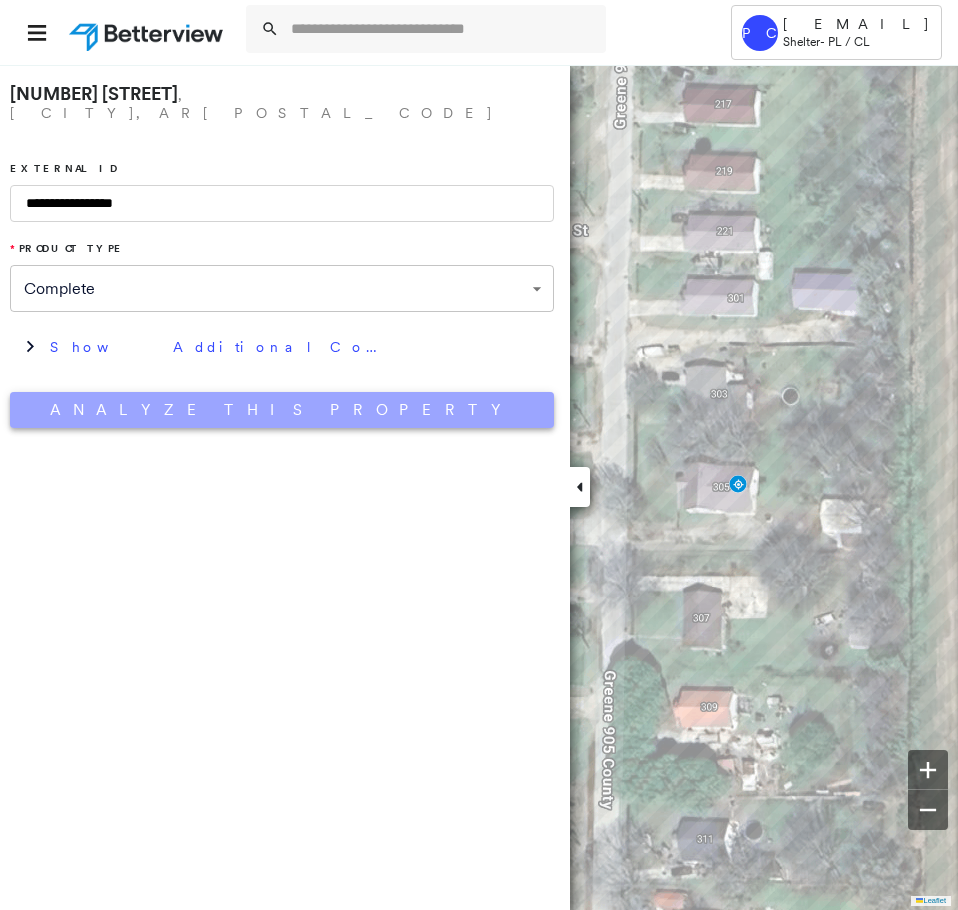click on "Analyze This Property" at bounding box center (282, 410) 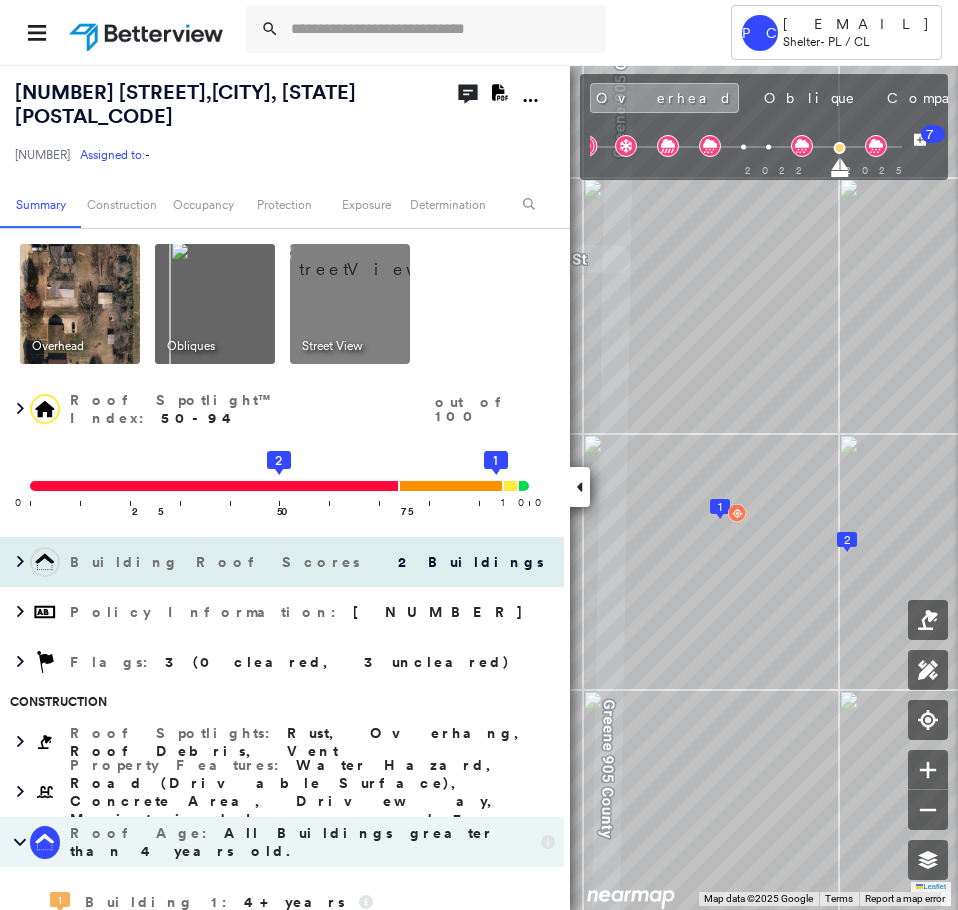 click on "Building Roof Scores" at bounding box center [217, 562] 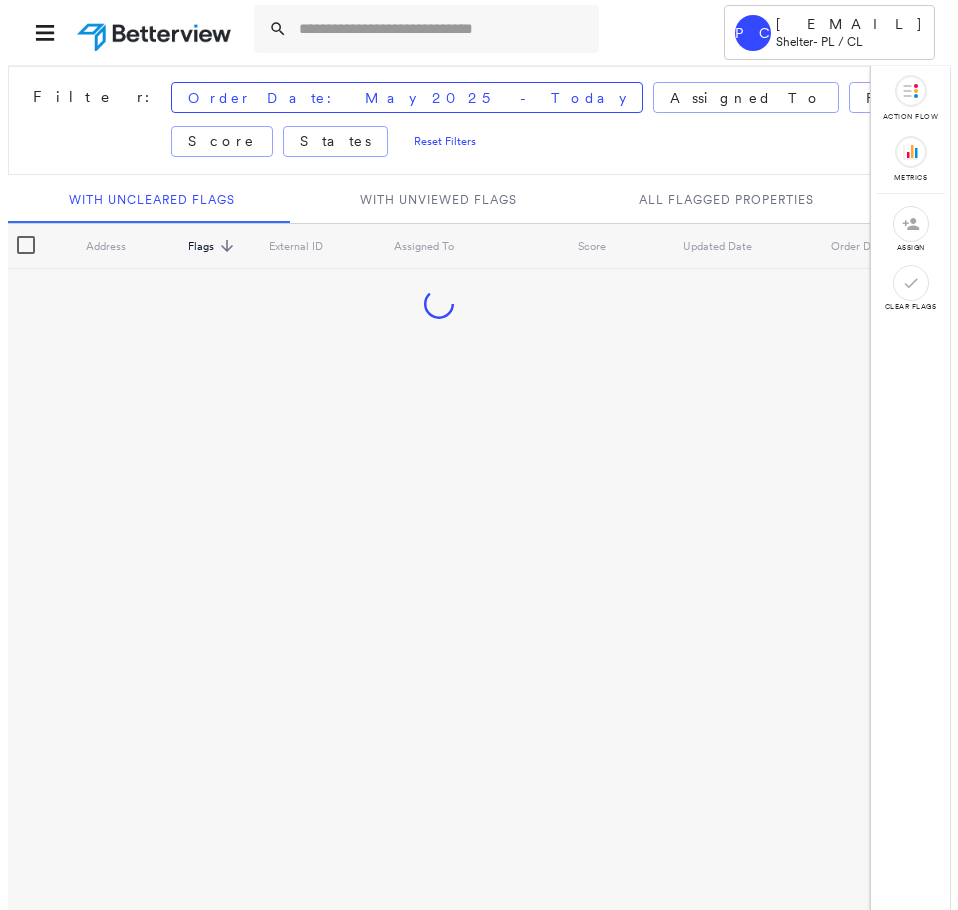 scroll, scrollTop: 0, scrollLeft: 0, axis: both 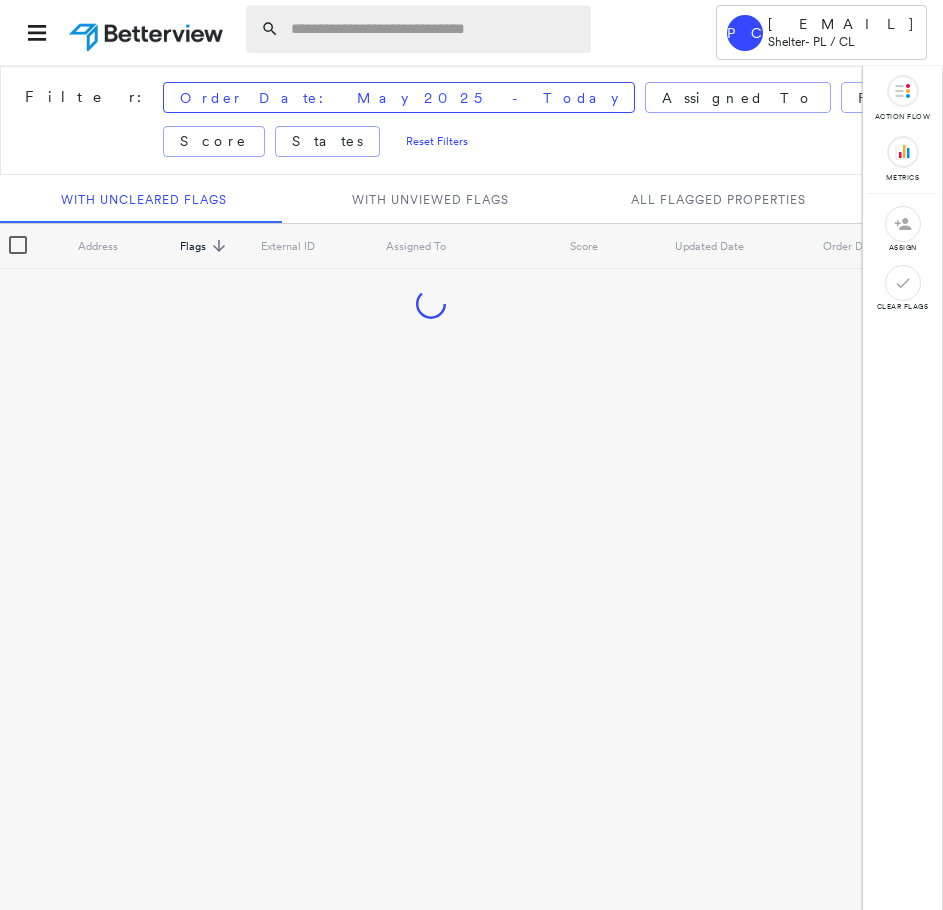 click at bounding box center (435, 29) 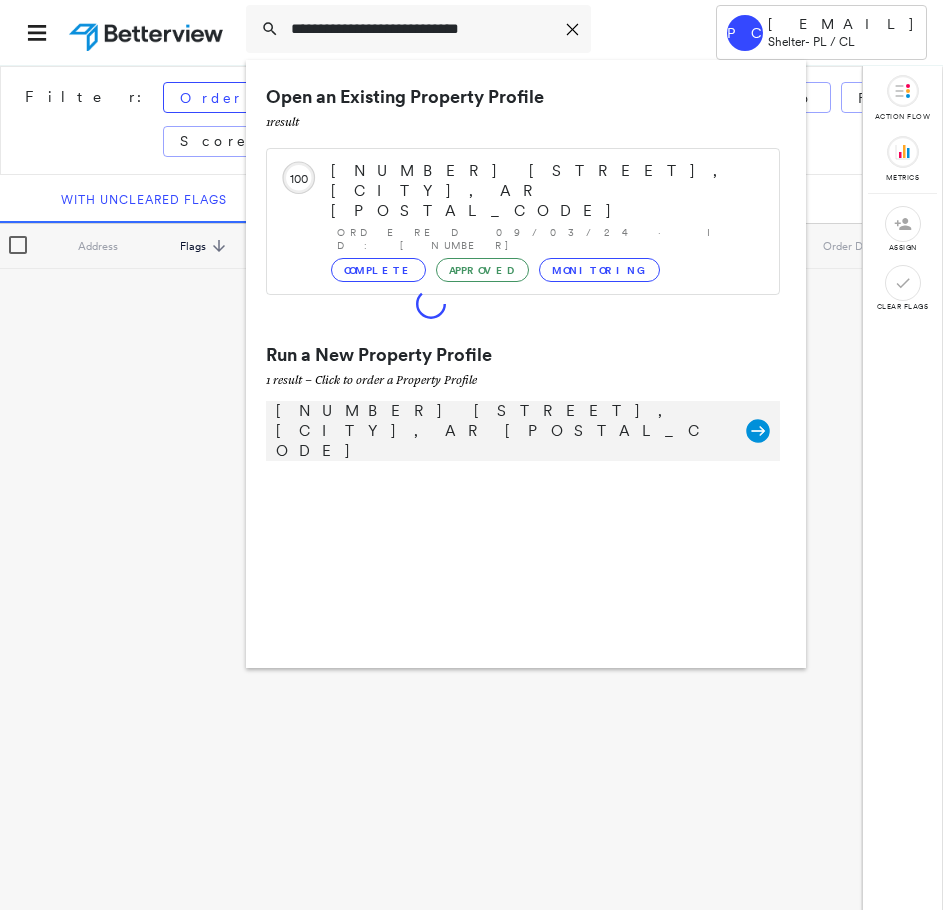 type on "**********" 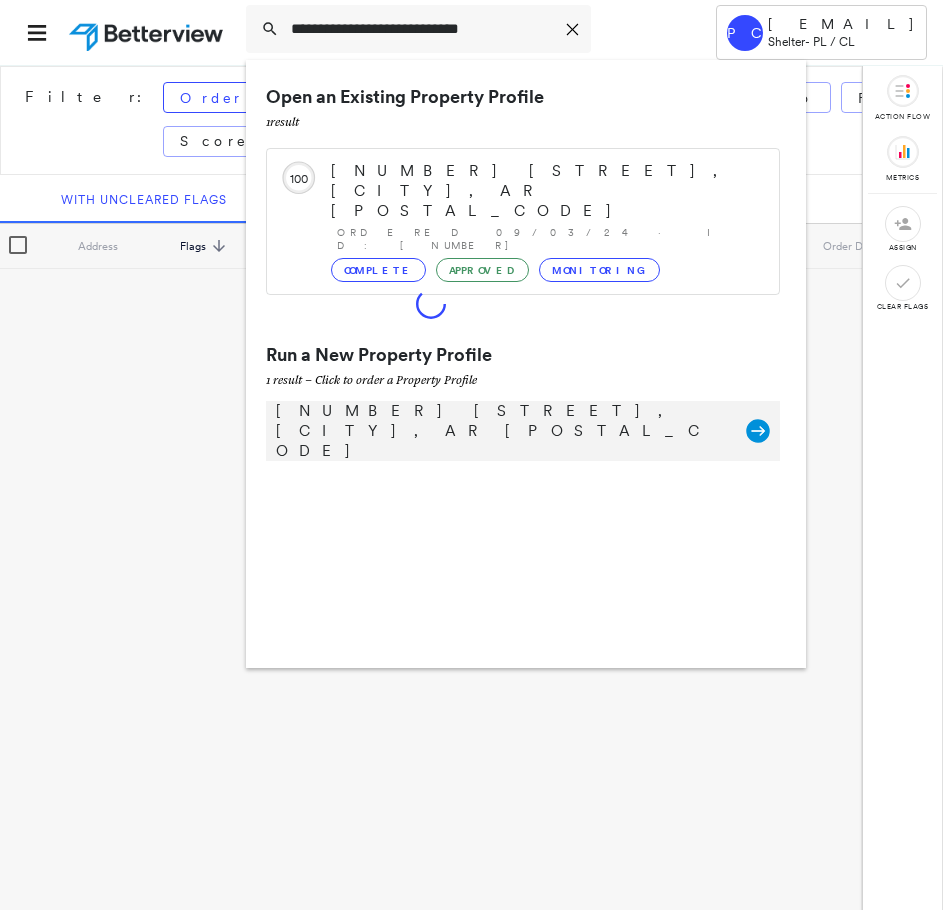 click on "5701 Cedar St, Paragould, AR 72450 Group Created with Sketch." at bounding box center [523, 431] 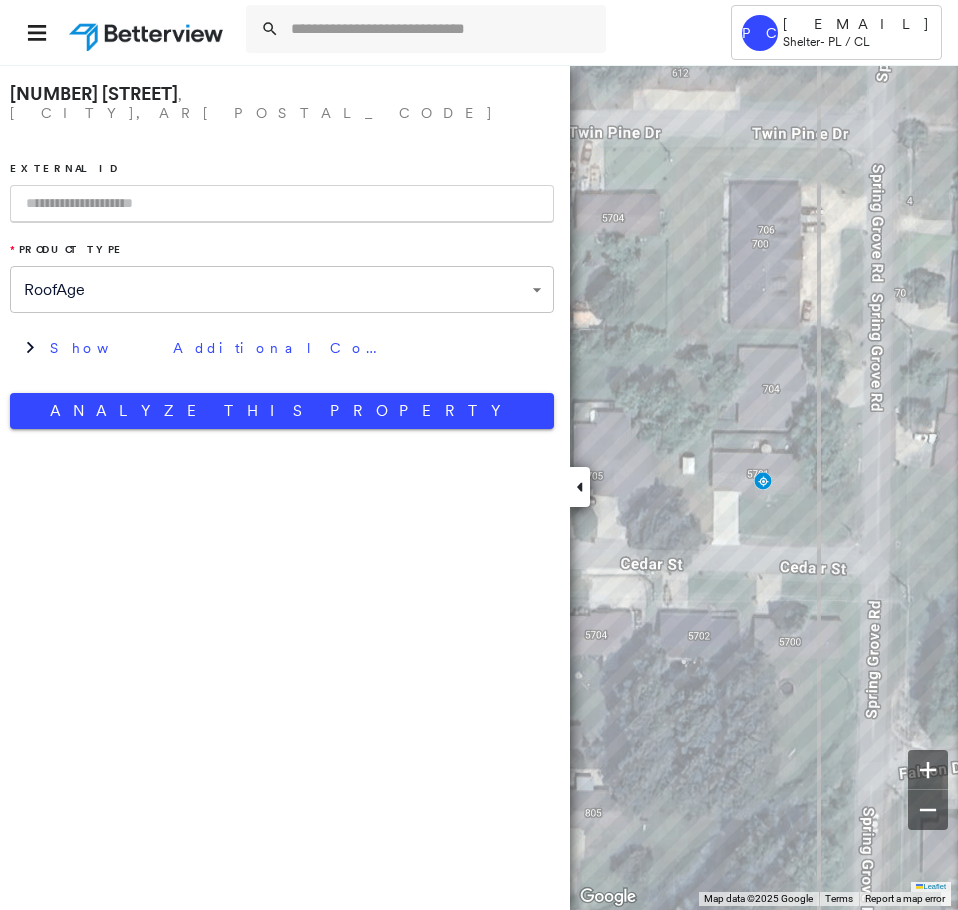 click at bounding box center [282, 204] 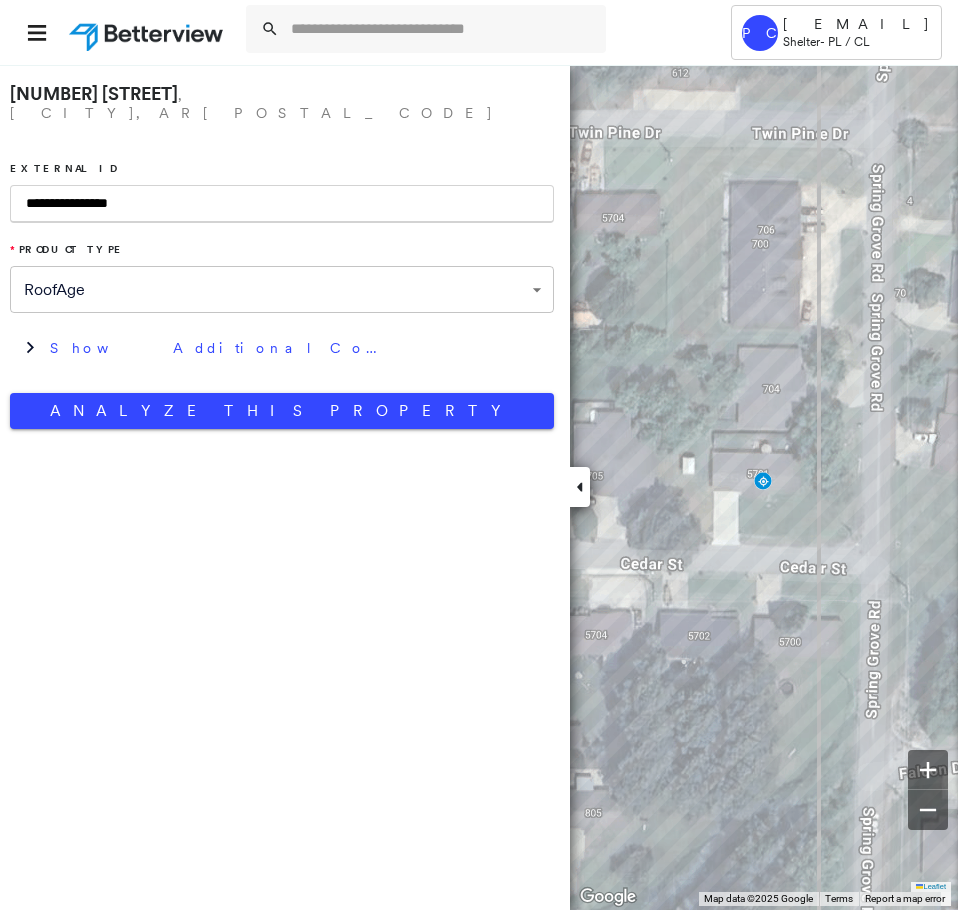 type on "**********" 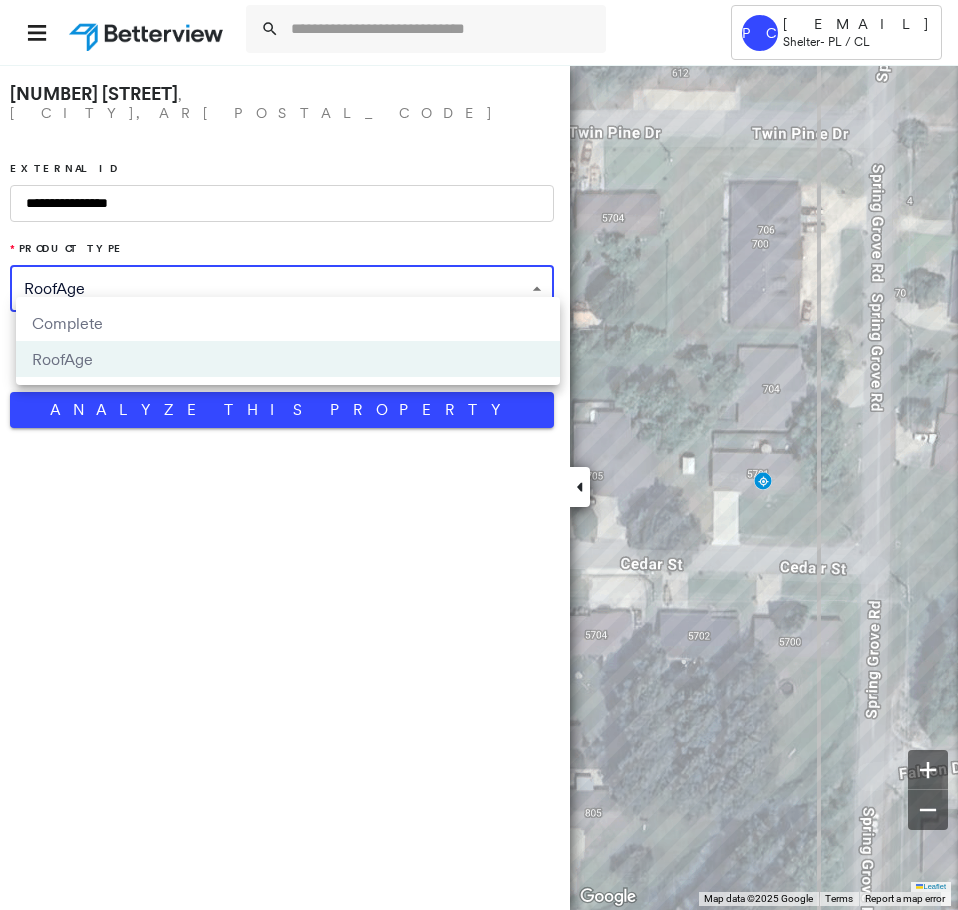 click on "Complete" at bounding box center [288, 323] 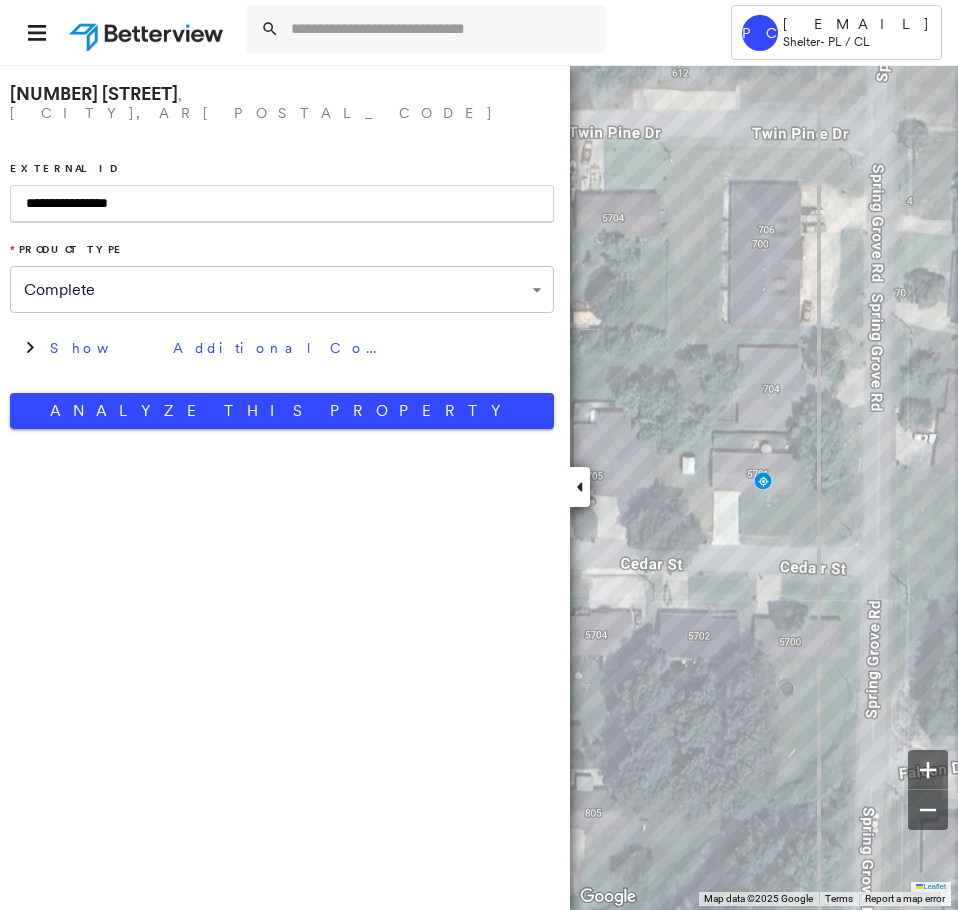click on "**********" at bounding box center [282, 204] 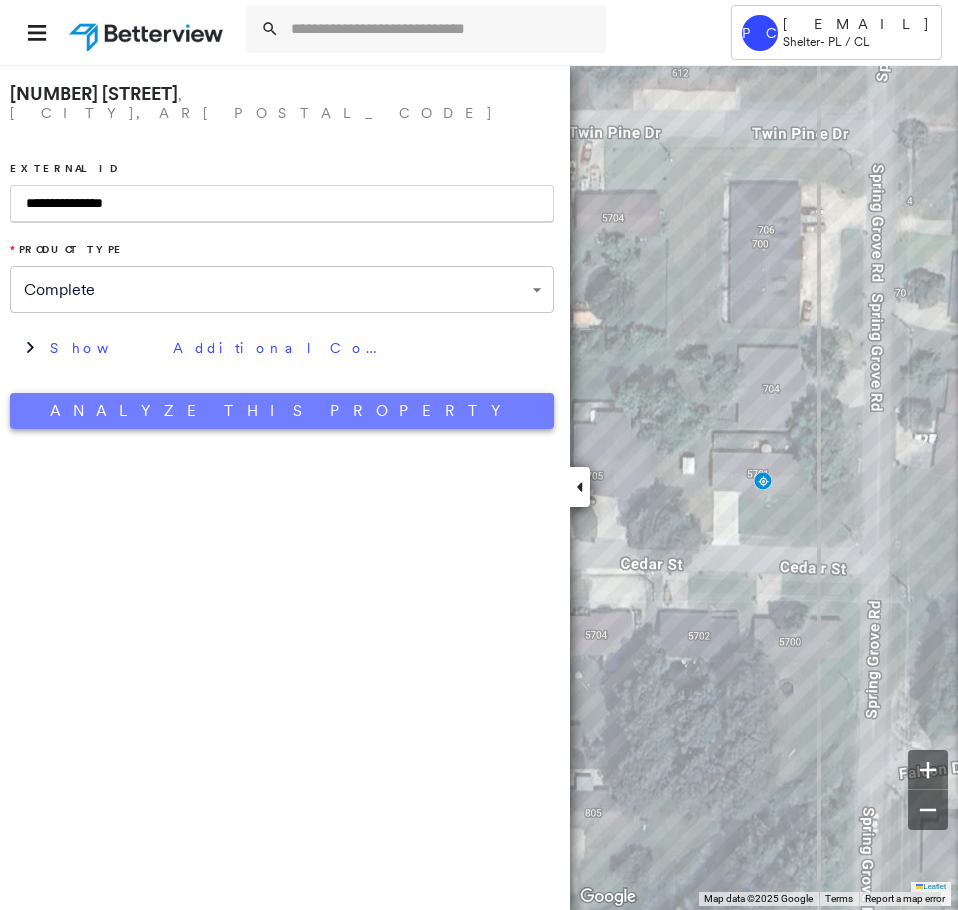 type on "**********" 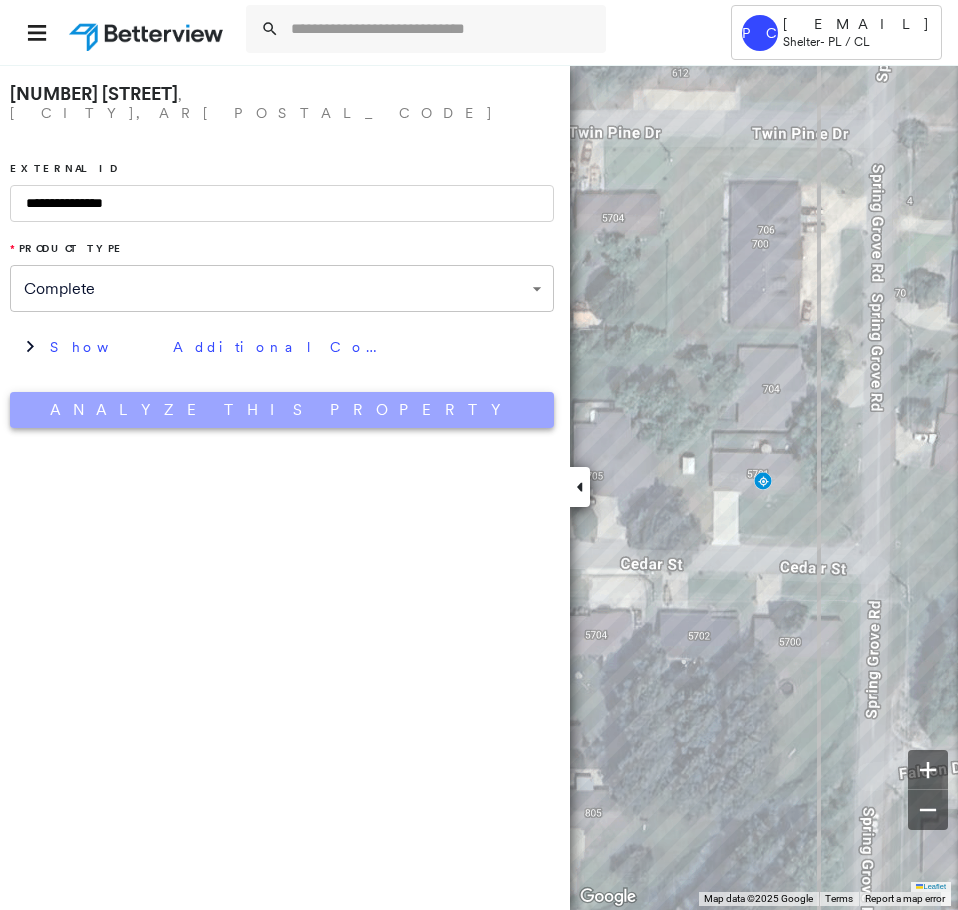 click on "Analyze This Property" at bounding box center (282, 410) 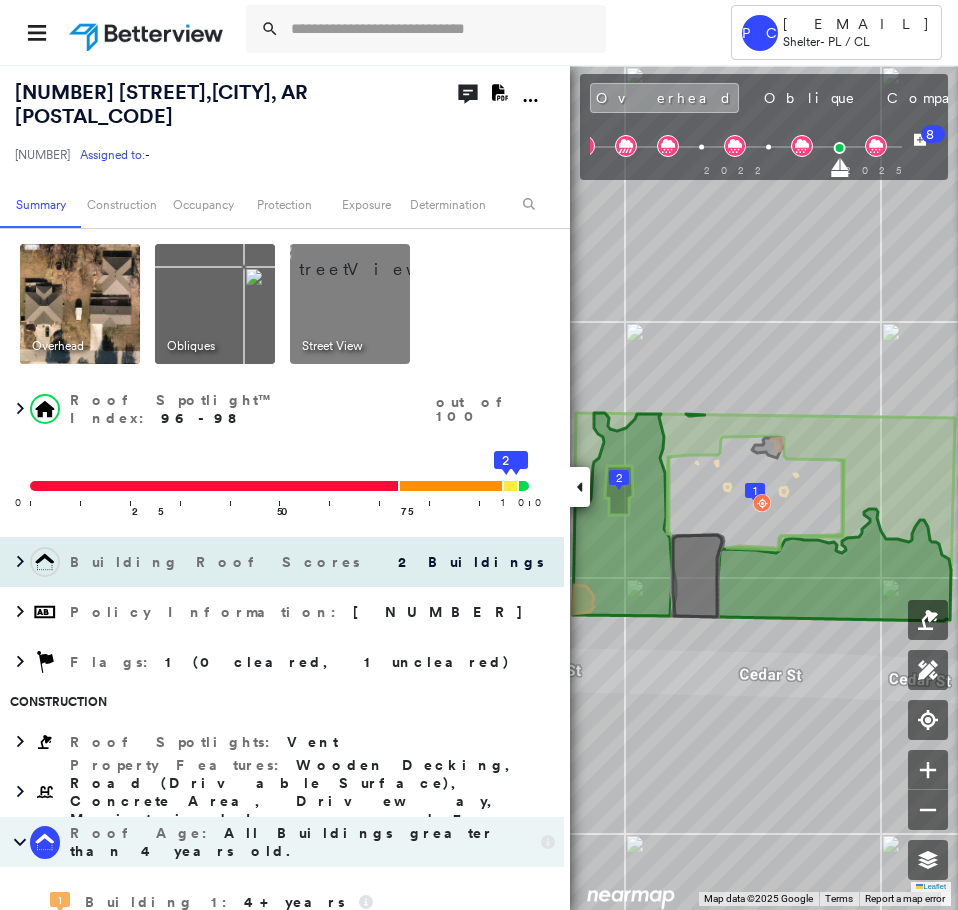 click on "Building Roof Scores" at bounding box center (217, 562) 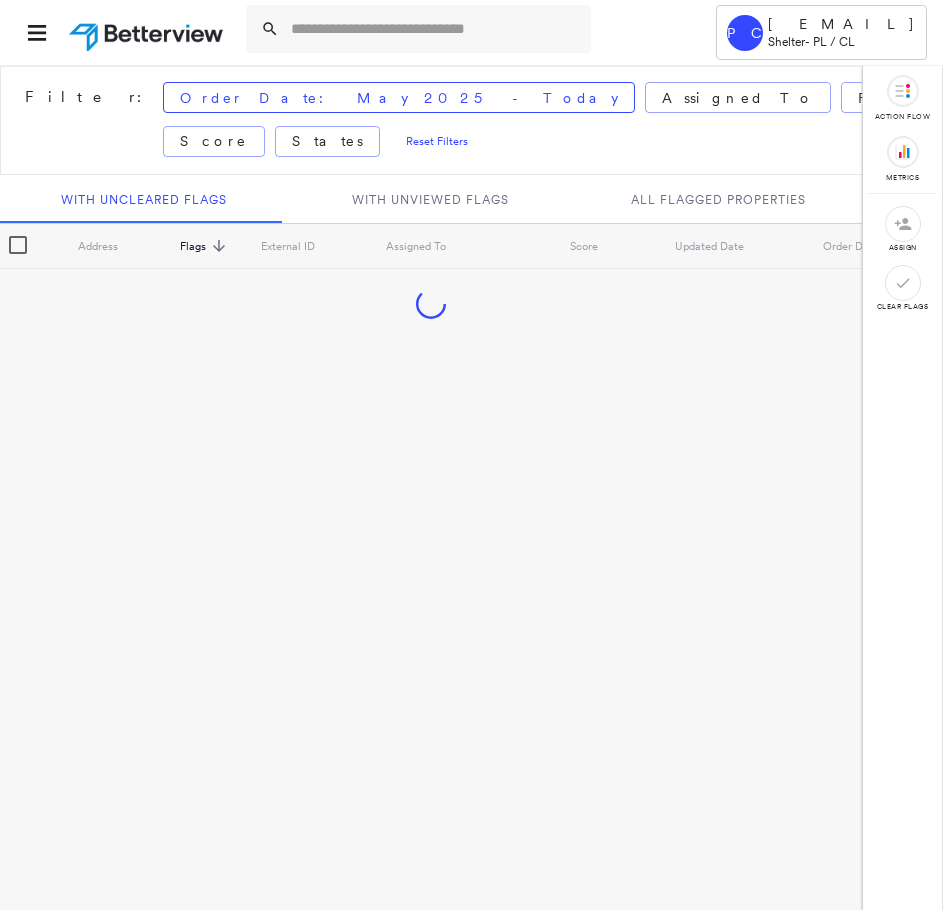scroll, scrollTop: 0, scrollLeft: 0, axis: both 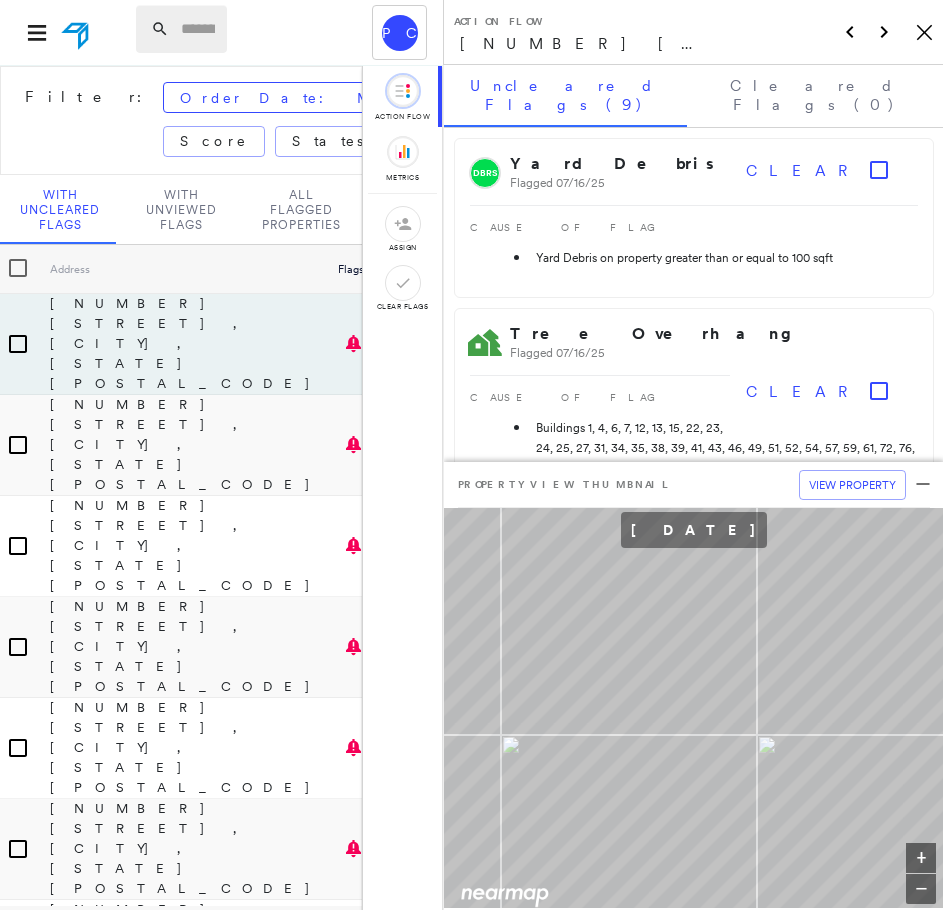 click at bounding box center [198, 29] 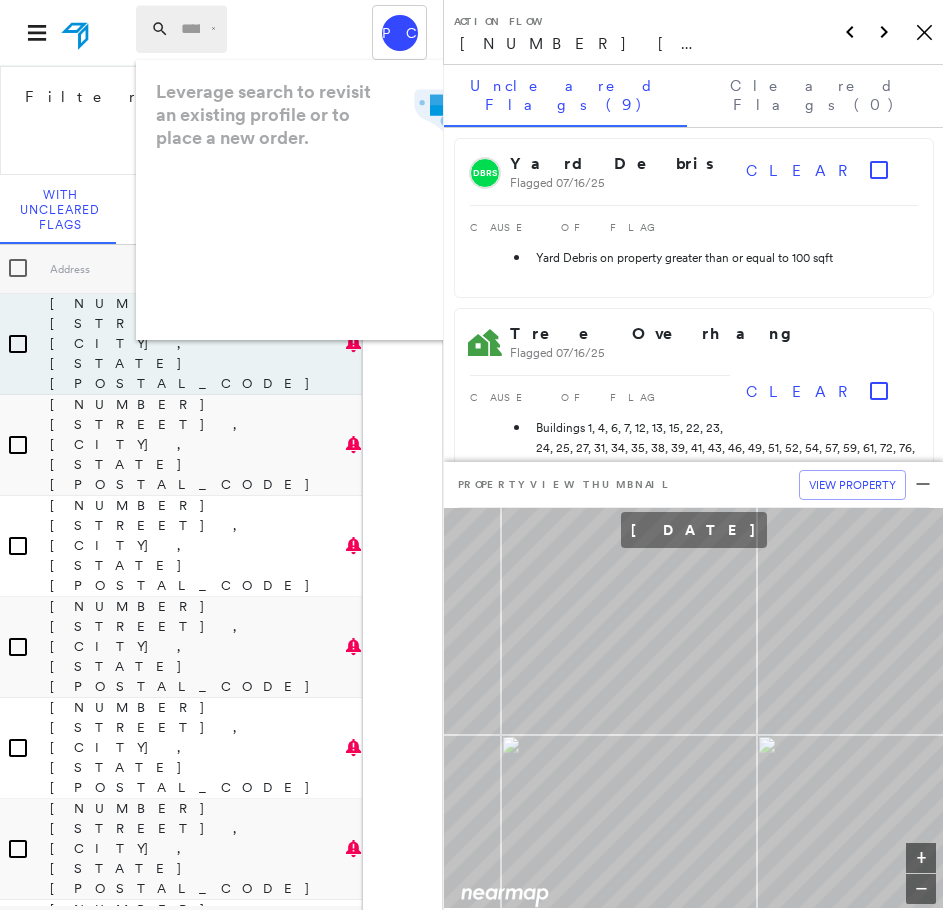paste on "**********" 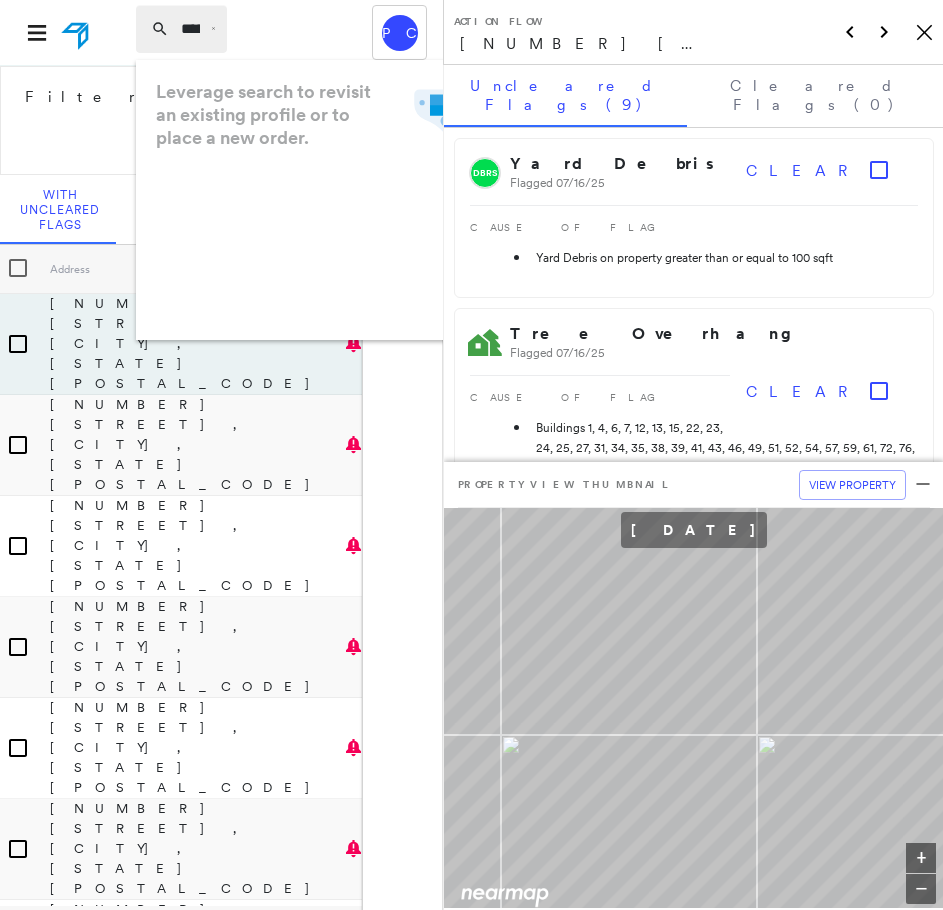 scroll, scrollTop: 0, scrollLeft: 200, axis: horizontal 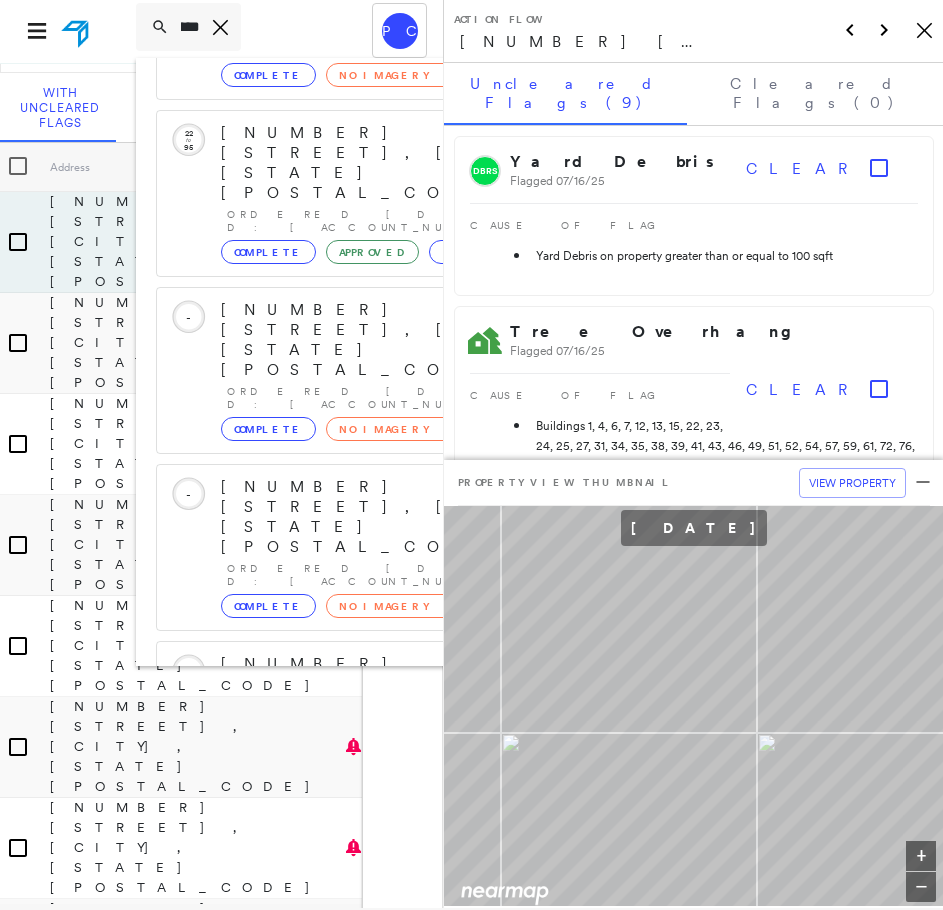 type on "**********" 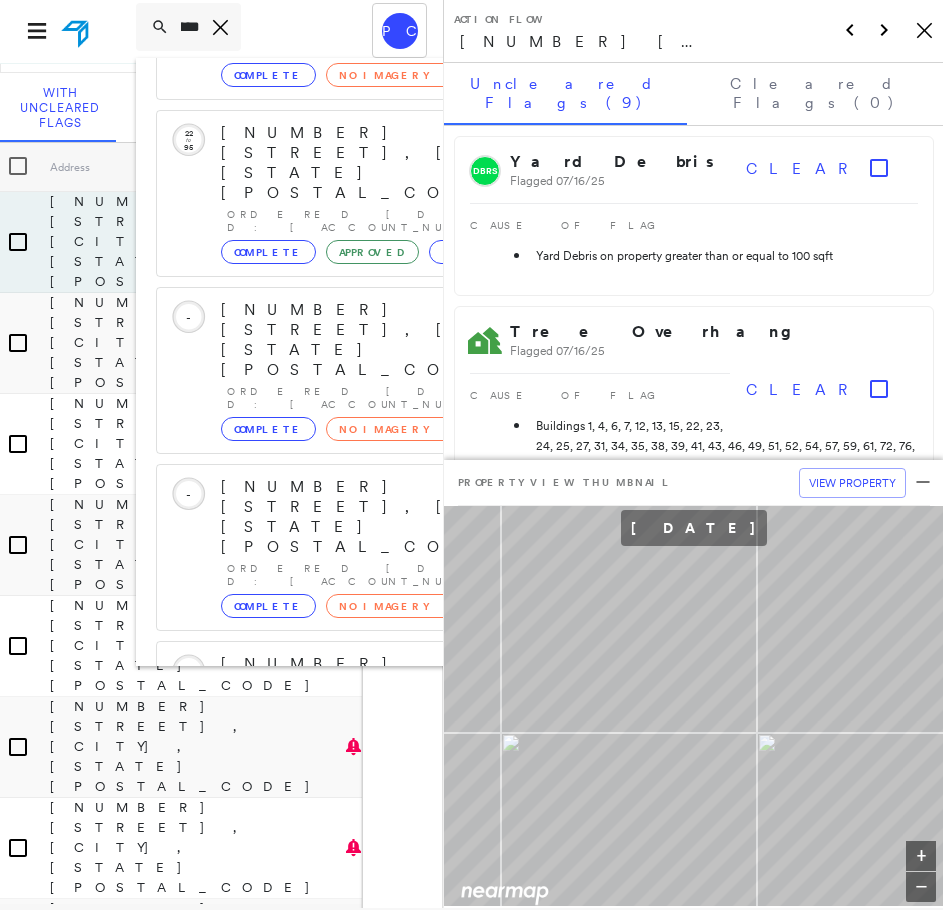 scroll, scrollTop: 0, scrollLeft: 0, axis: both 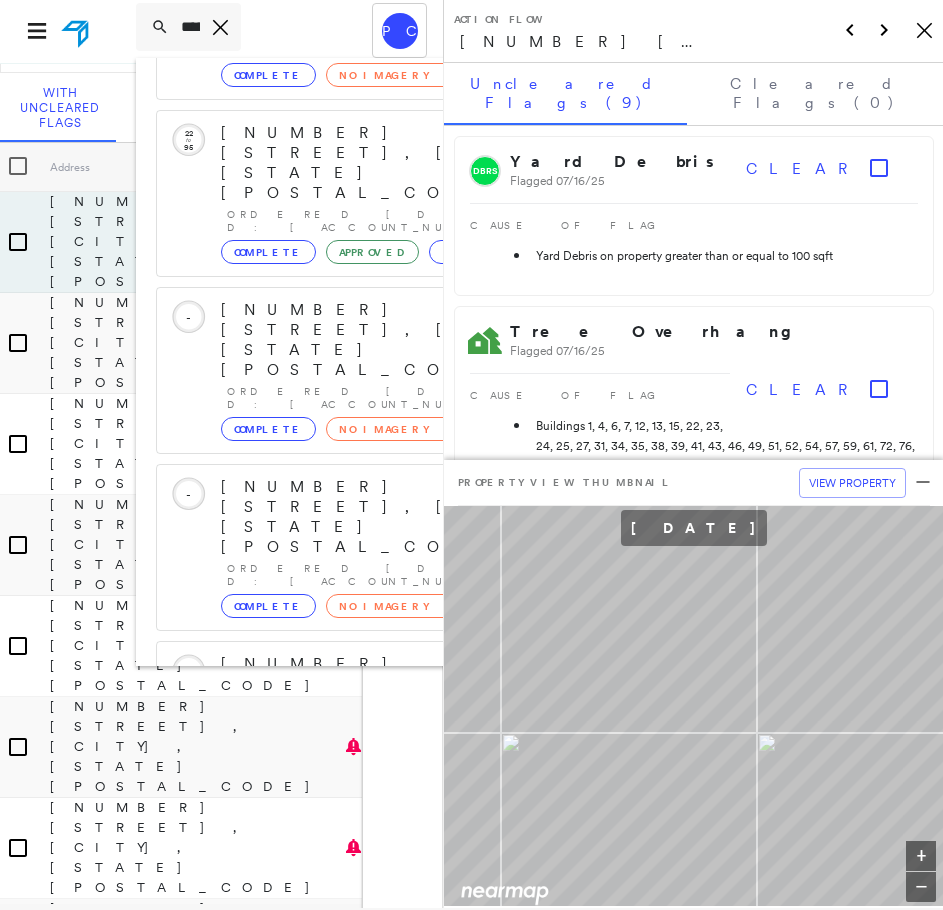 click on "[NUMBER] [STREET], [CITY], [STATE] [POSTAL_CODE]" at bounding box center (381, 996) 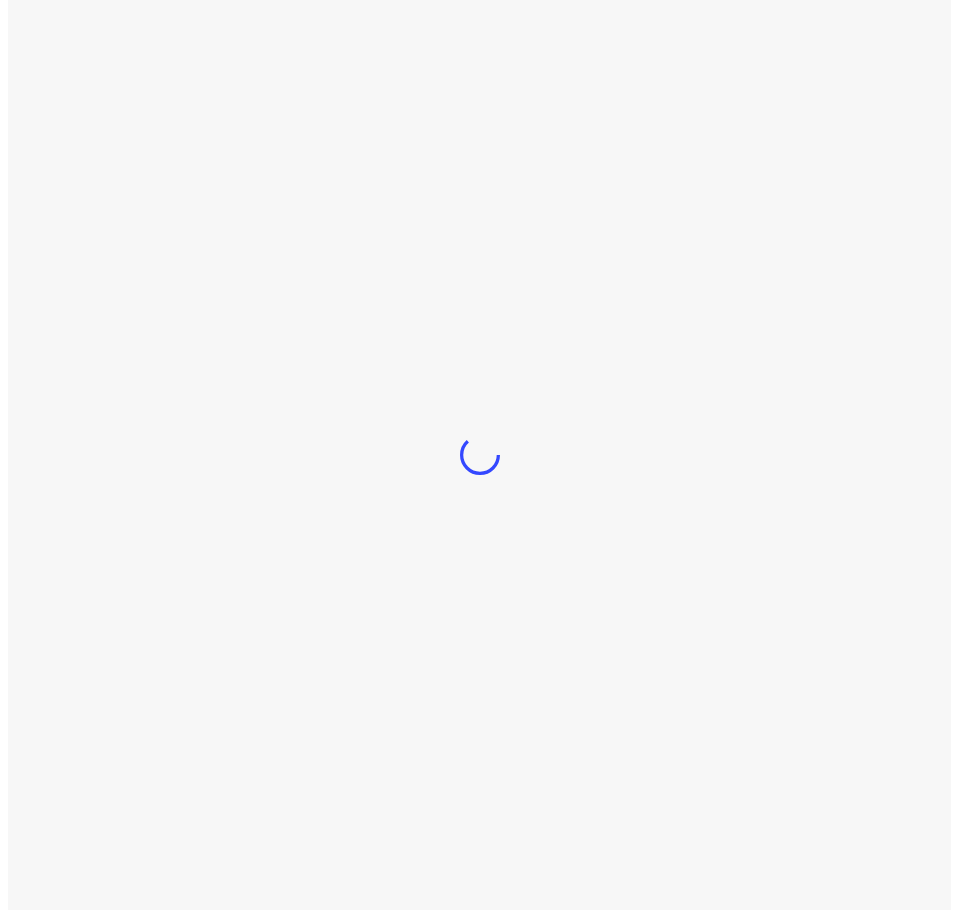 scroll, scrollTop: 0, scrollLeft: 0, axis: both 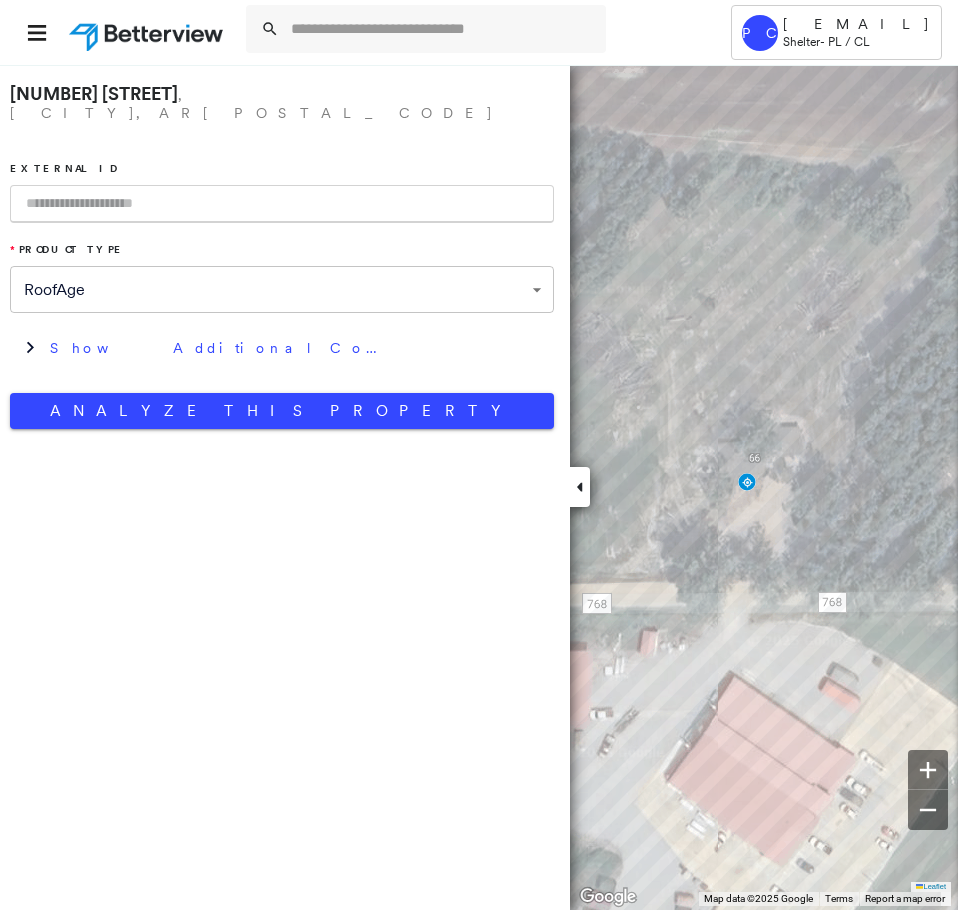 click on "**********" at bounding box center [479, 455] 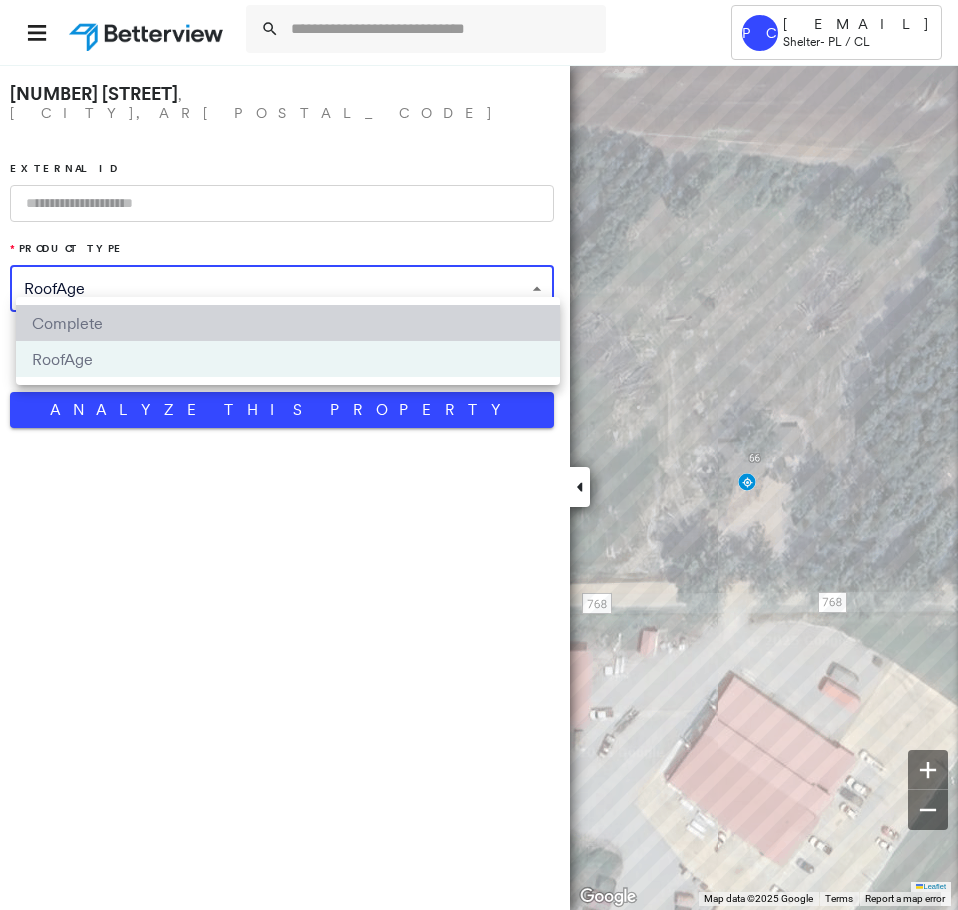 click on "Complete" at bounding box center (288, 323) 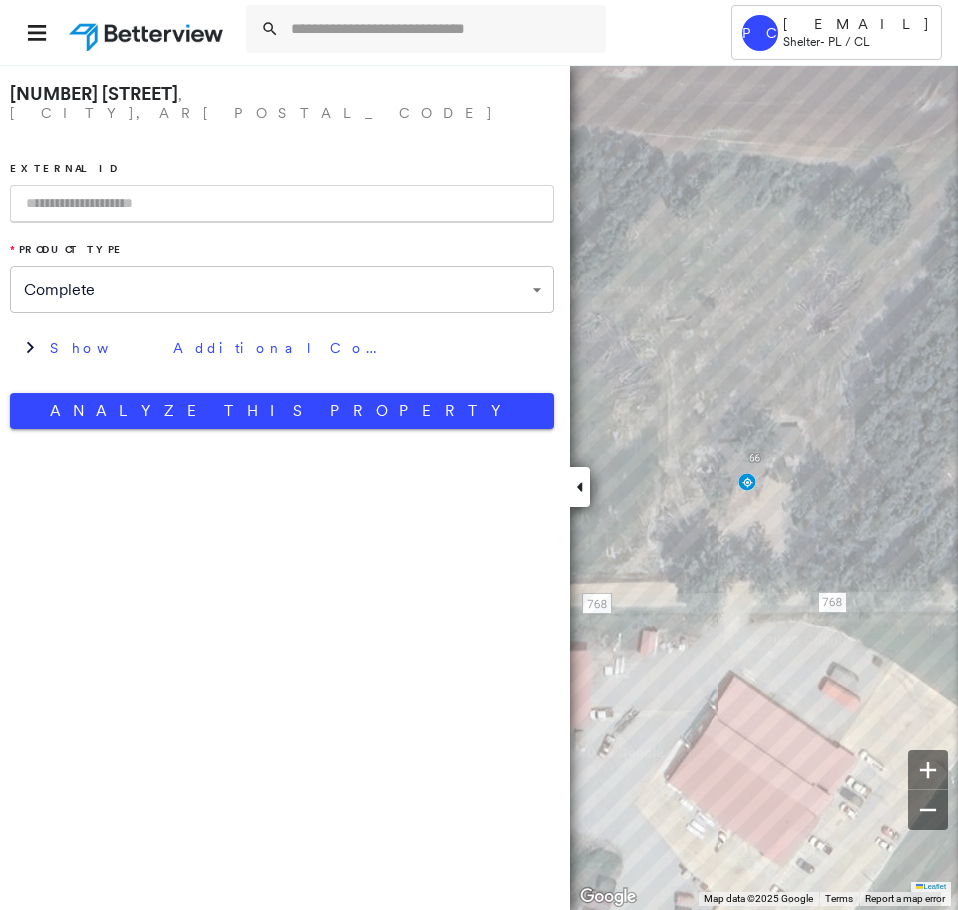 click at bounding box center (282, 204) 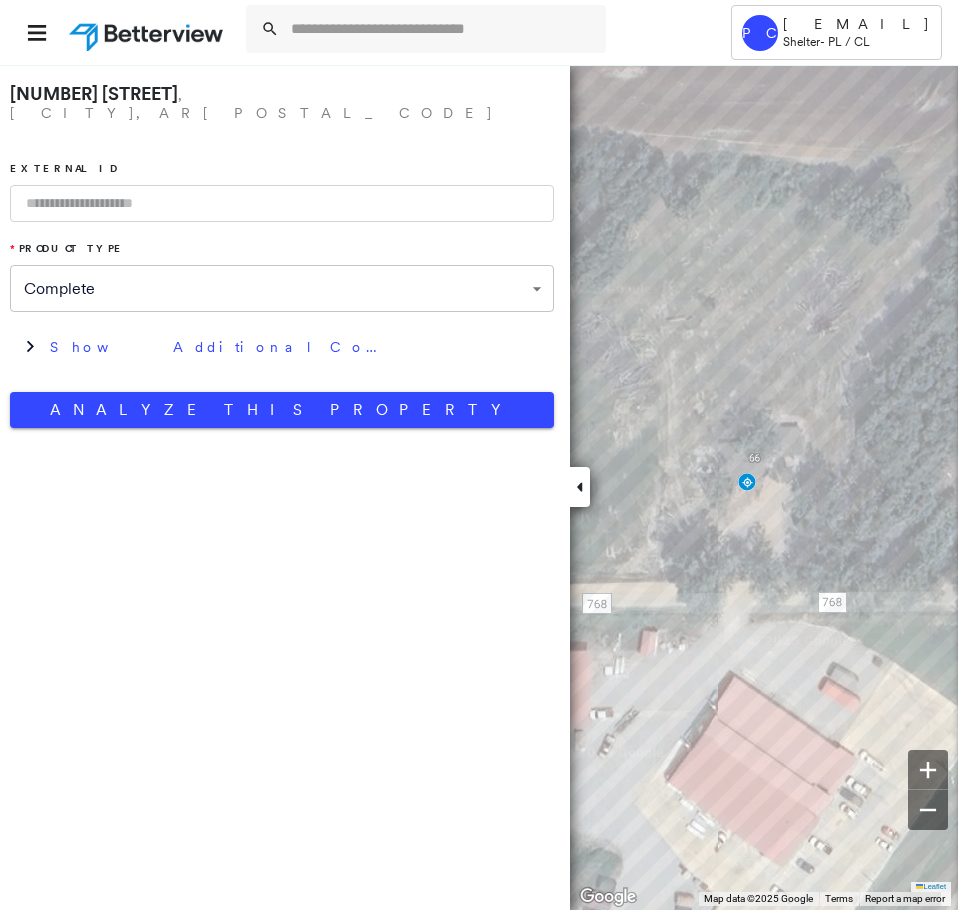 click on "**********" at bounding box center (285, 487) 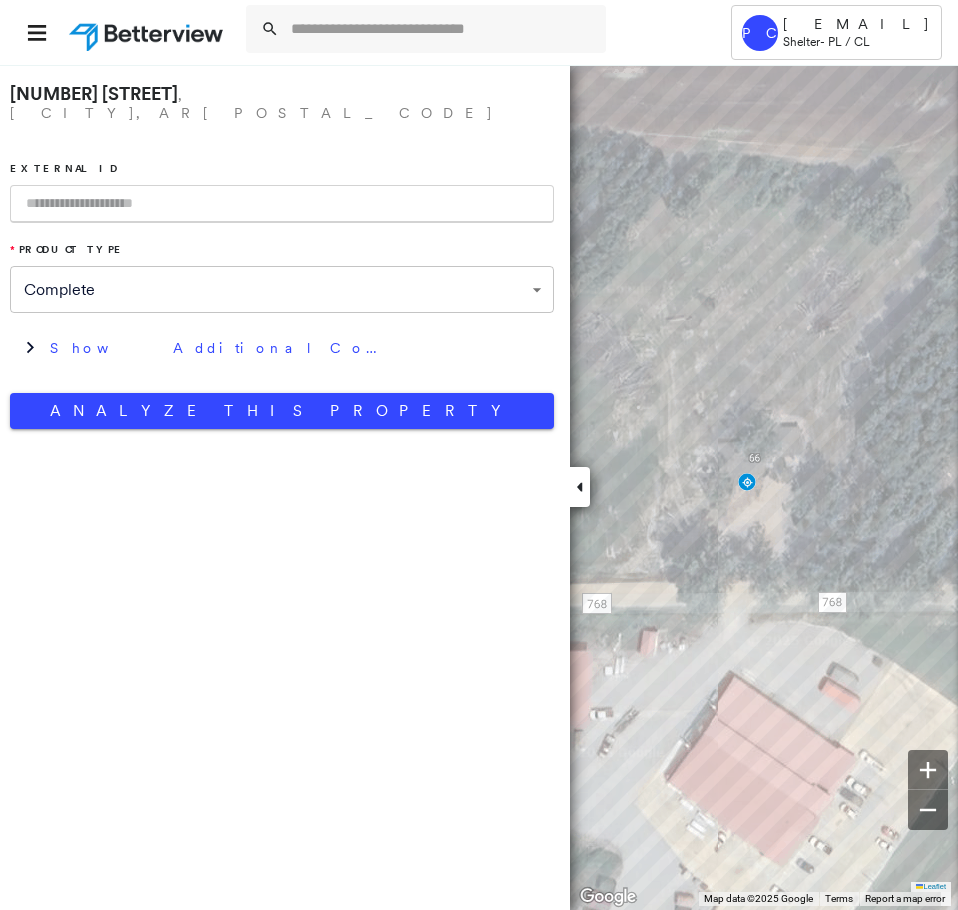 paste on "**********" 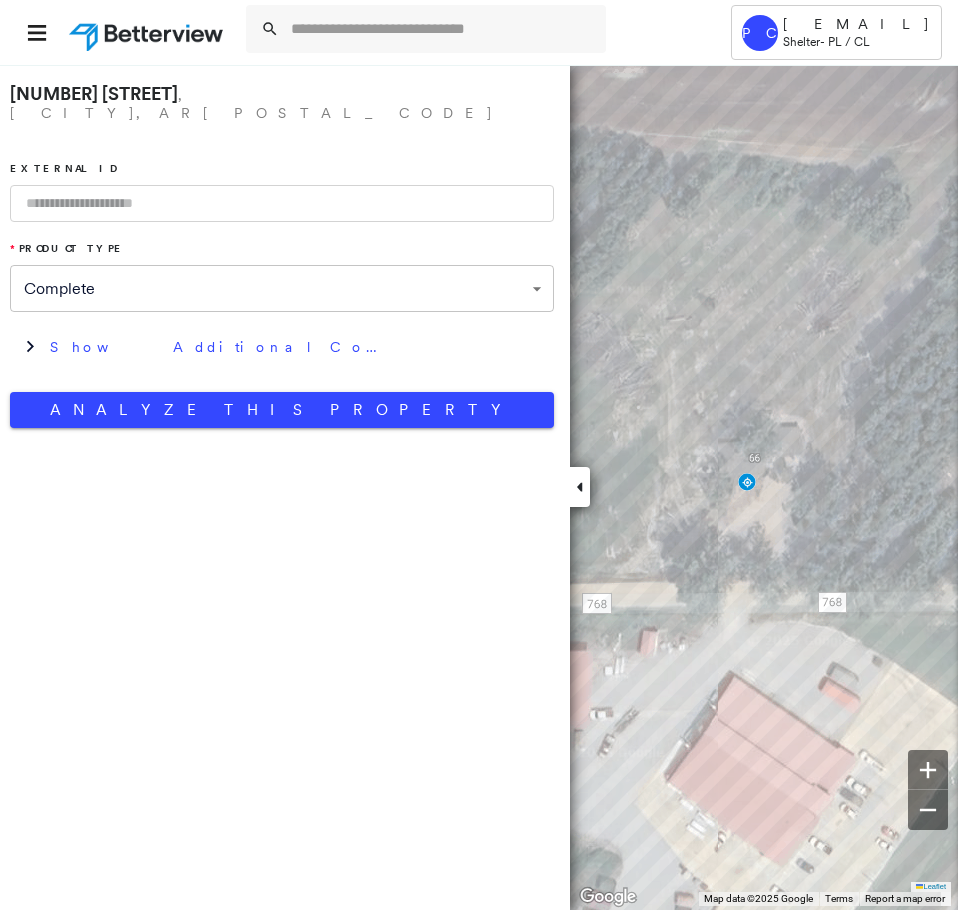 click at bounding box center (282, 203) 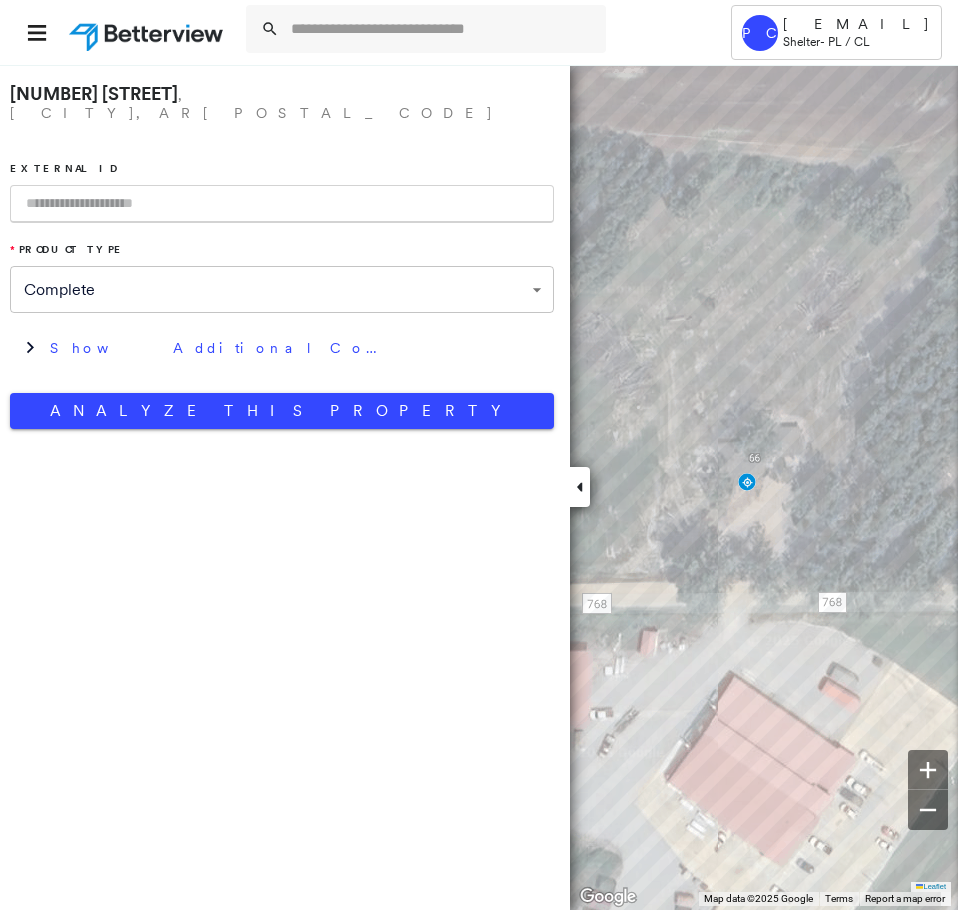 paste on "**********" 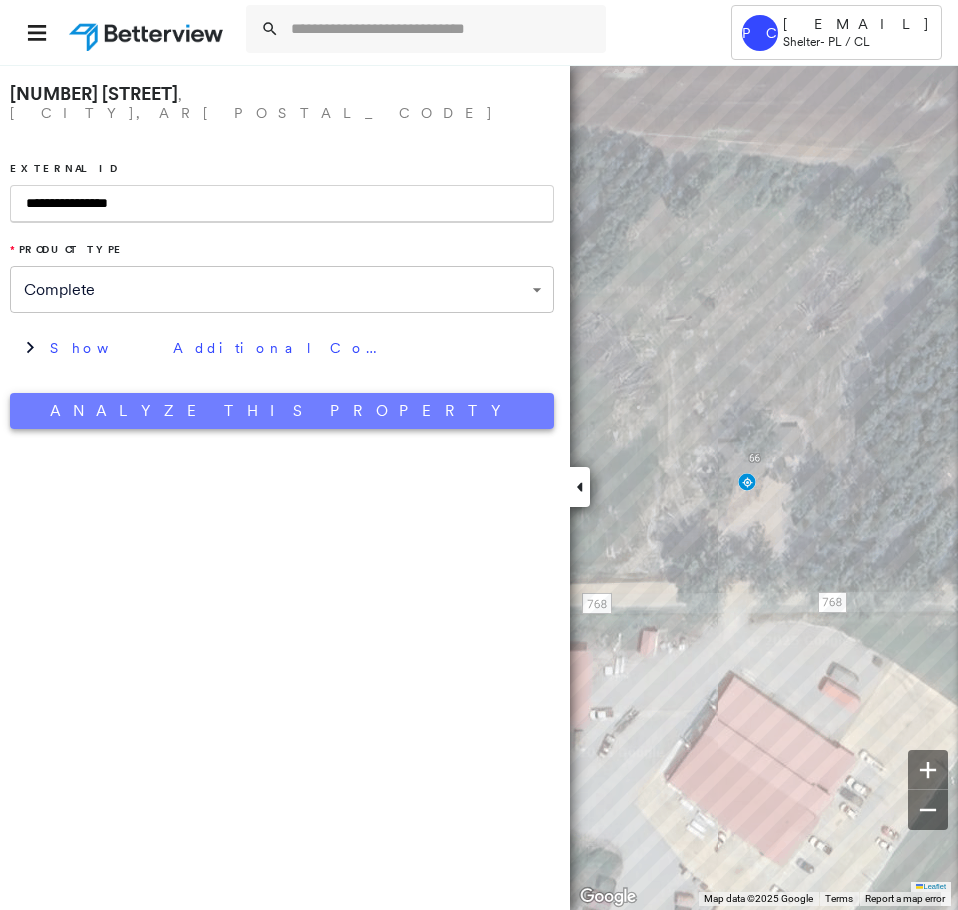 type on "**********" 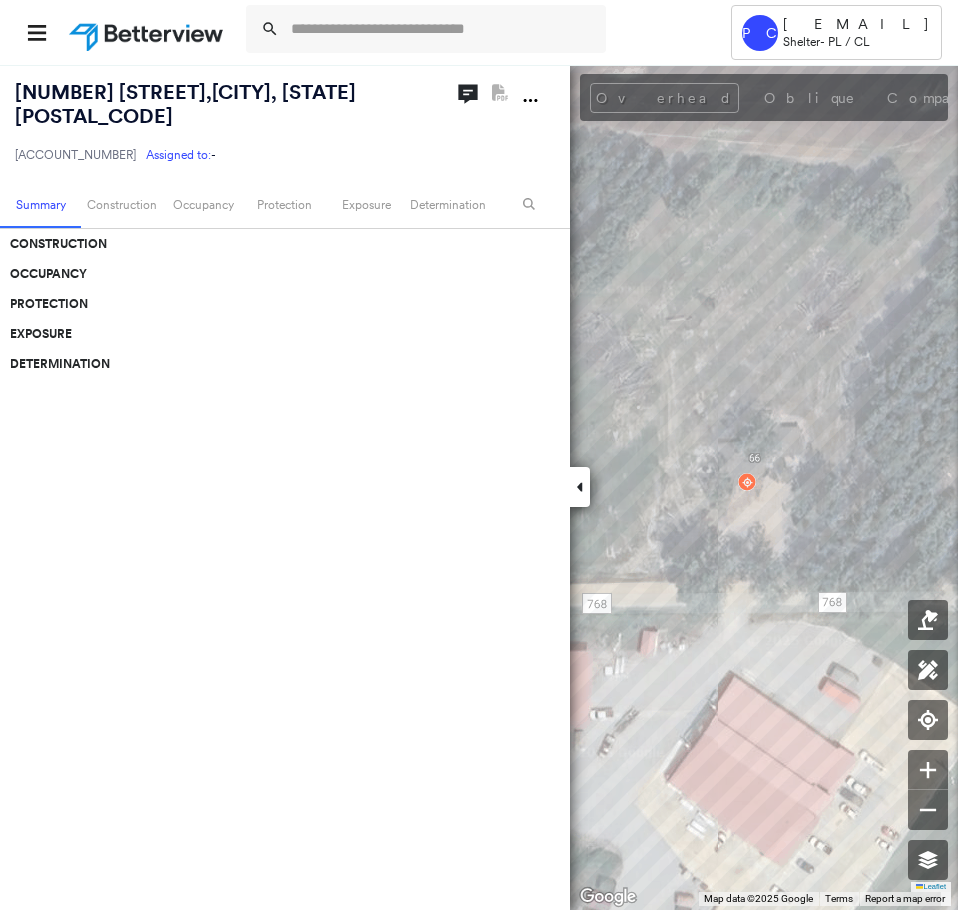 drag, startPoint x: 300, startPoint y: 750, endPoint x: 319, endPoint y: 757, distance: 20.248457 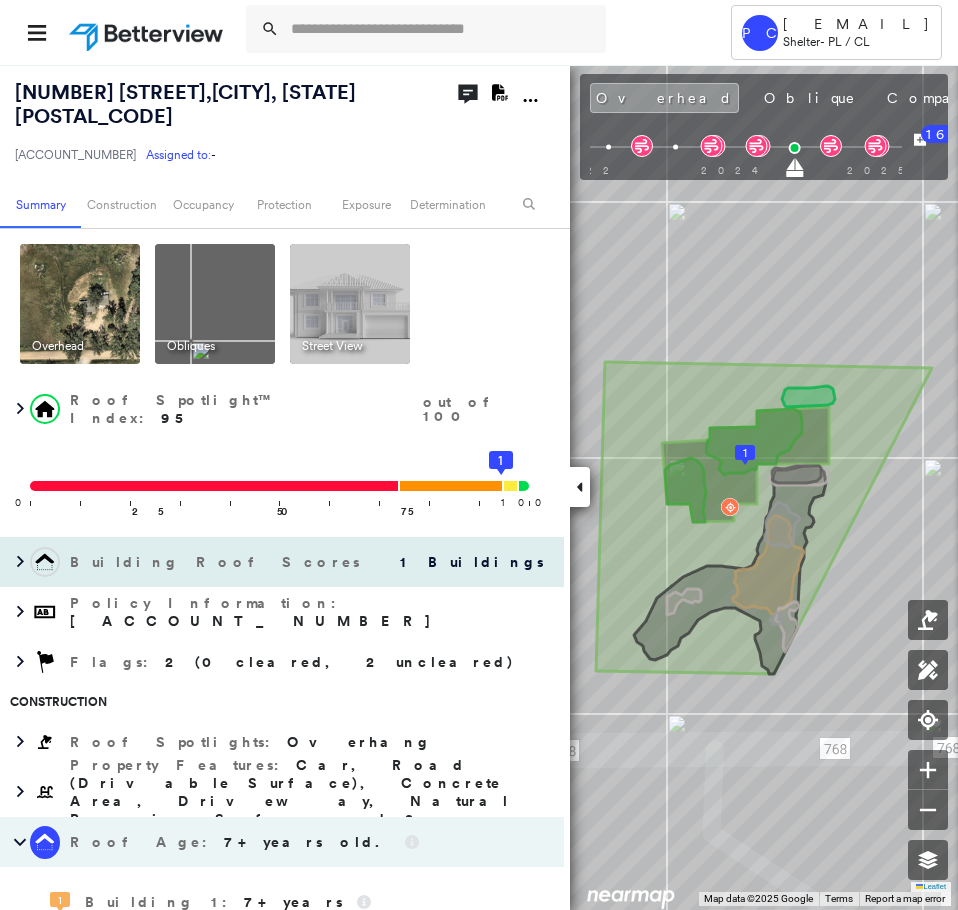 click on "Building Roof Scores 1 Buildings" at bounding box center (282, 562) 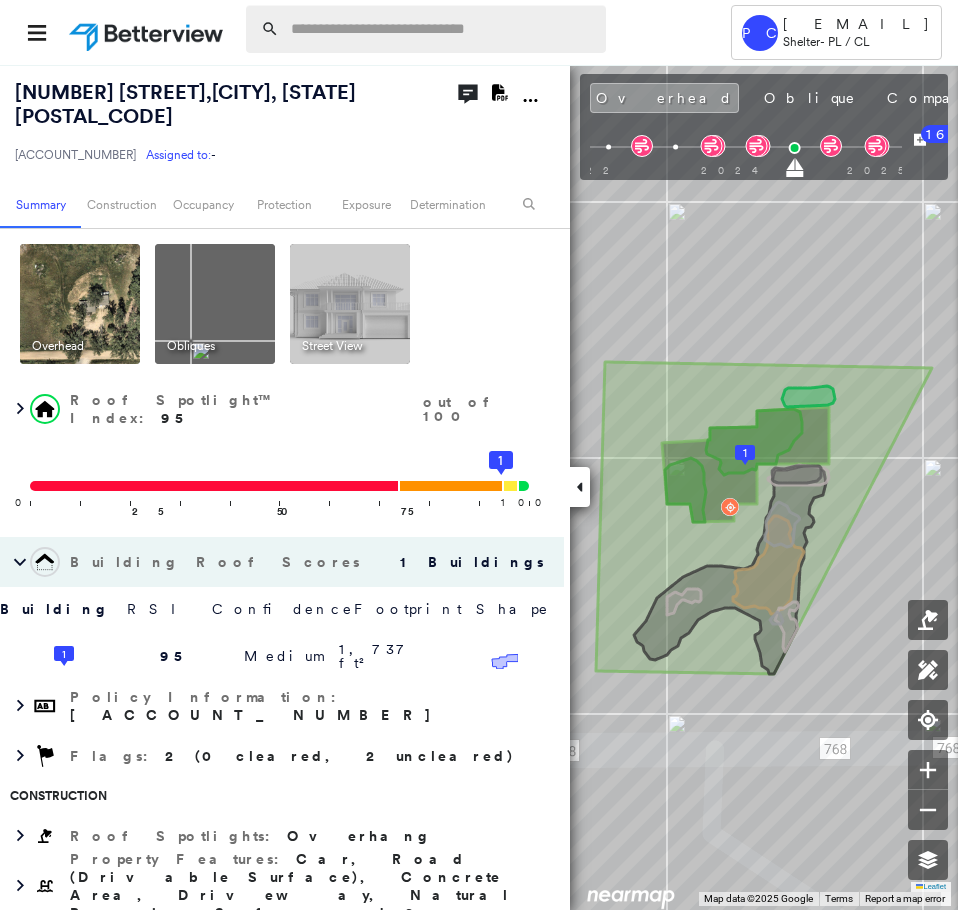click at bounding box center [442, 29] 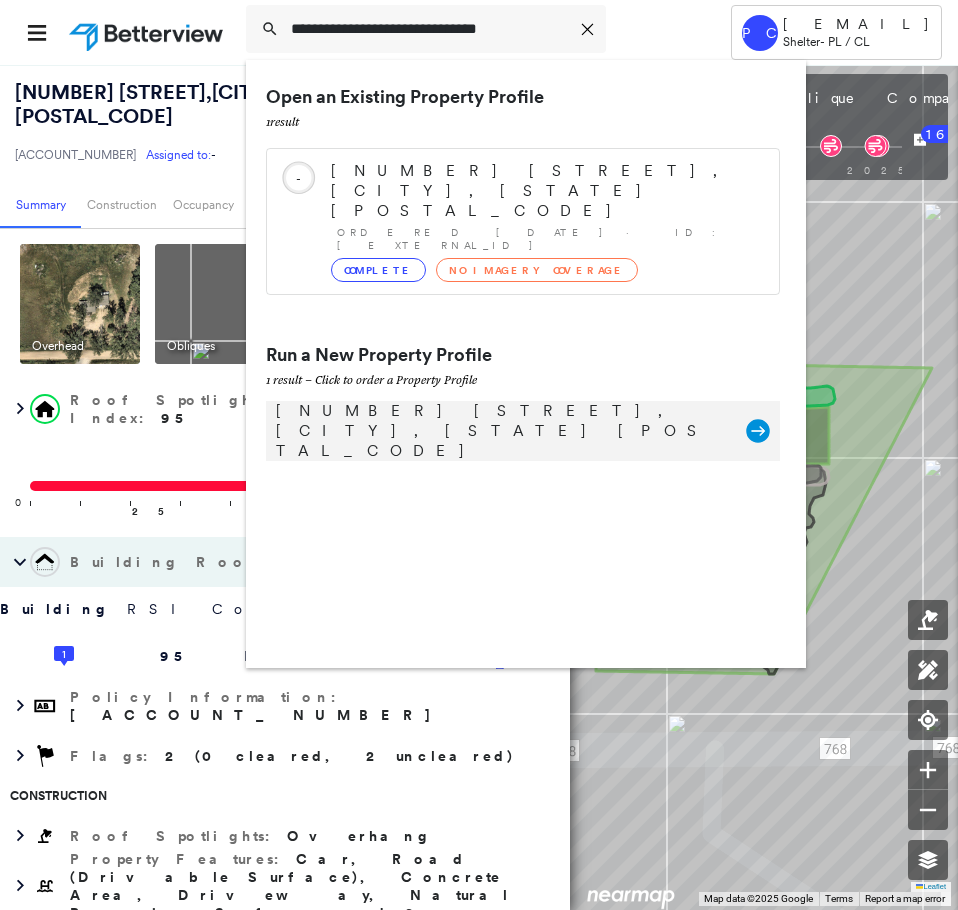 type on "**********" 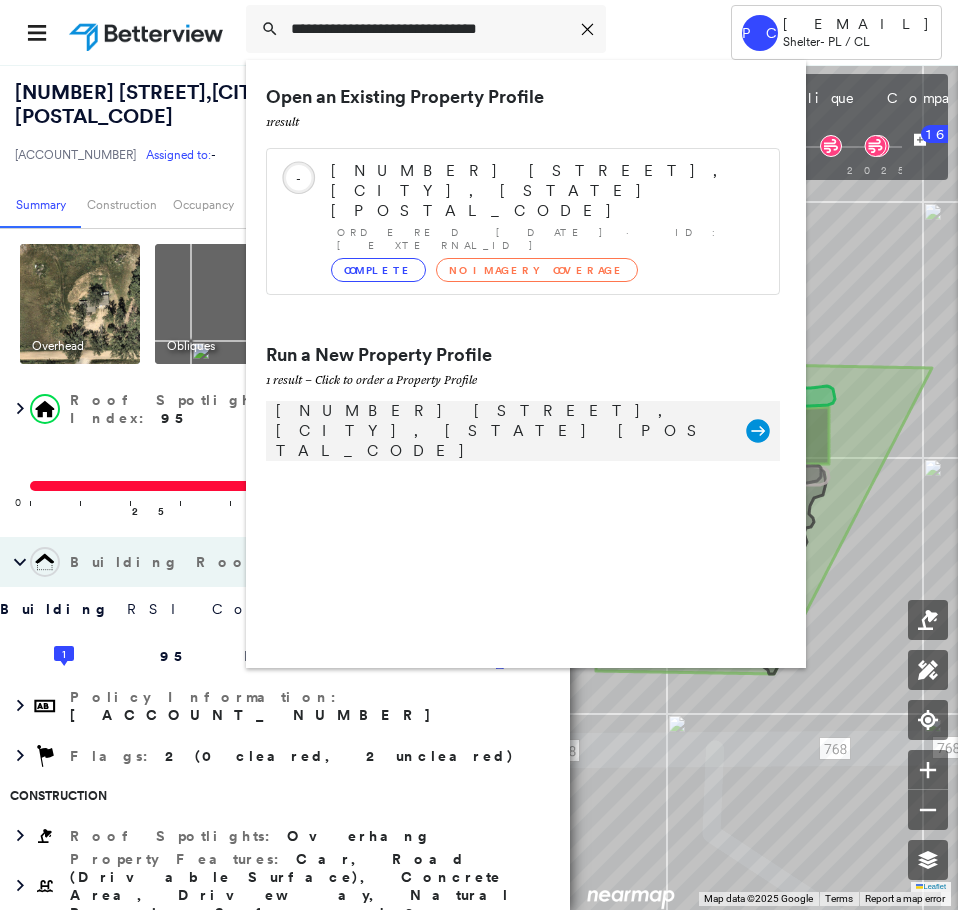 click on "[NUMBER] [STREET], [CITY], [STATE] [POSTAL_CODE]" at bounding box center (501, 431) 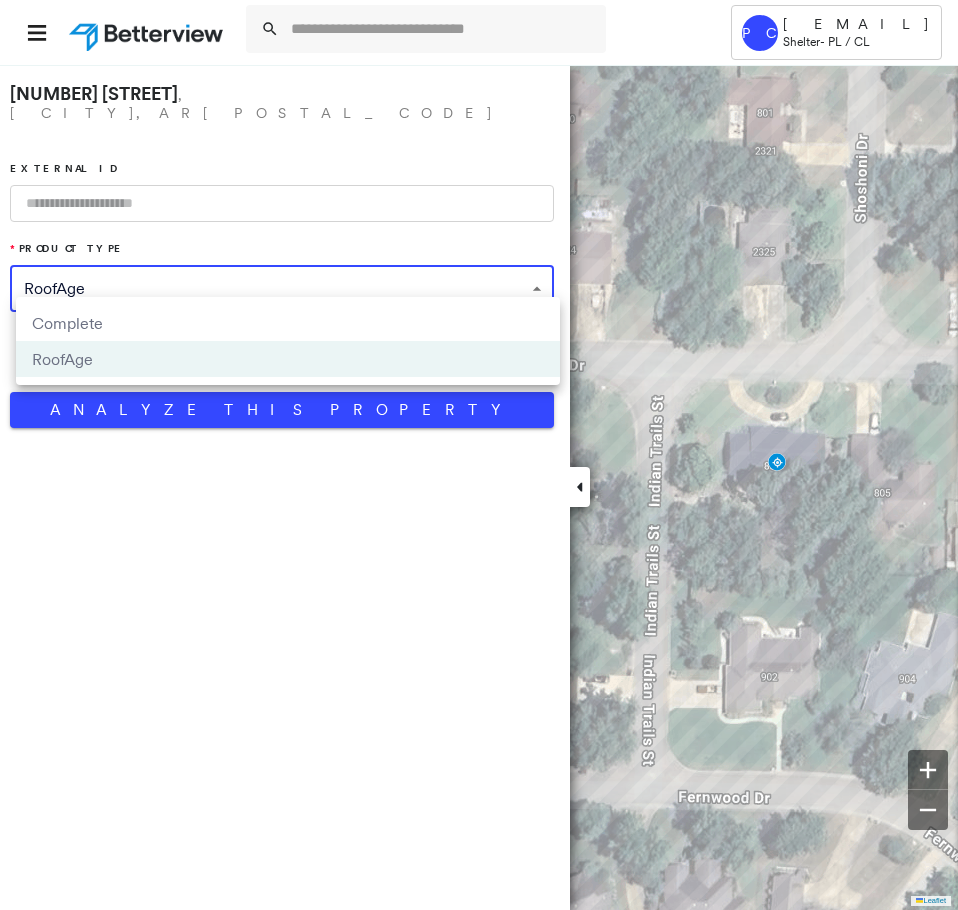 click on "**********" at bounding box center [479, 455] 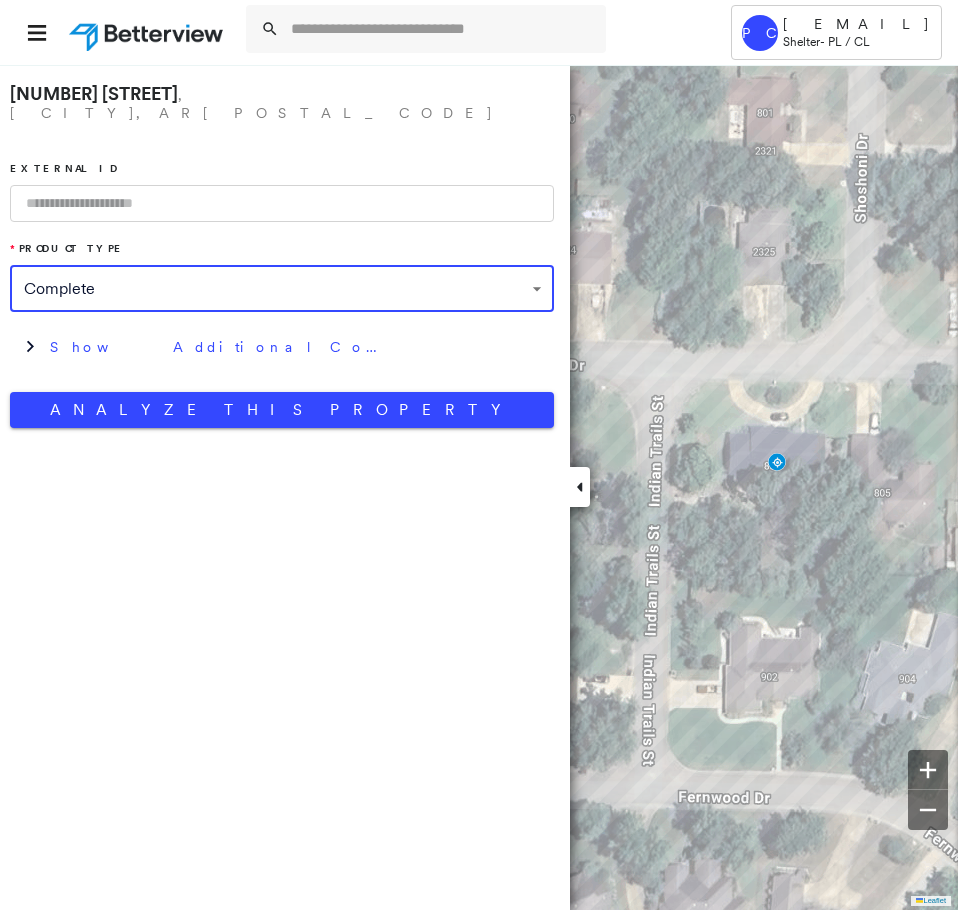click at bounding box center [282, 203] 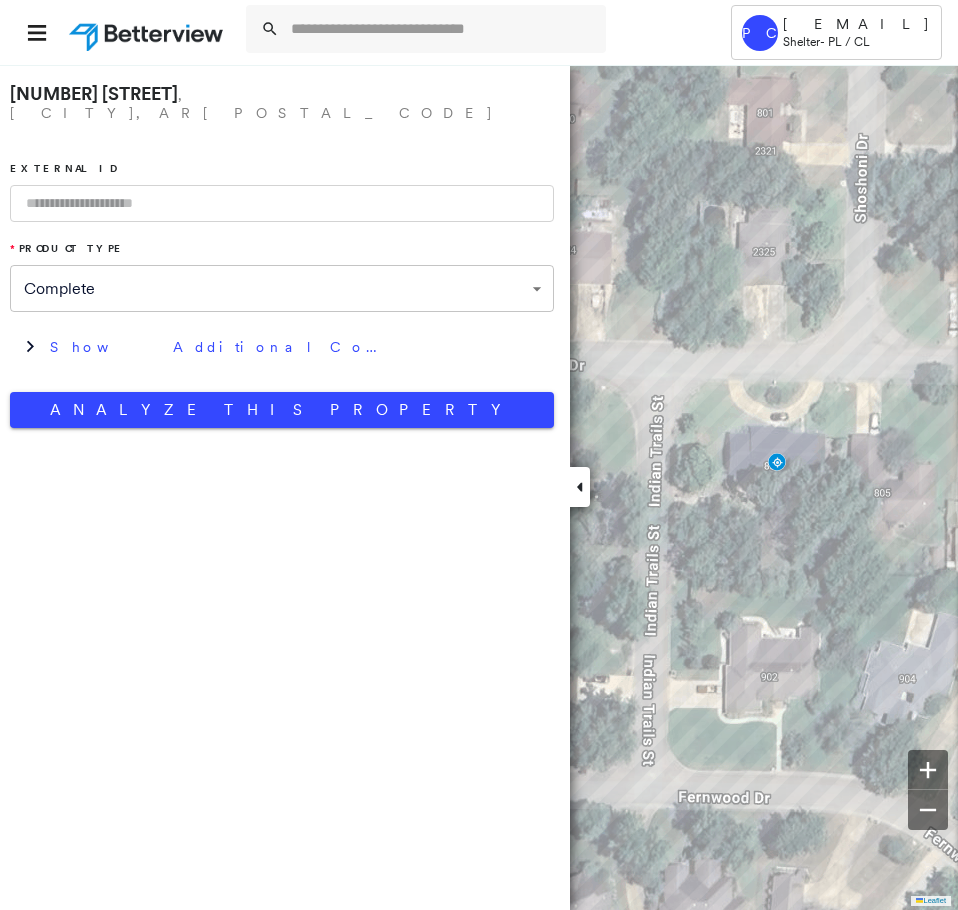 click at bounding box center [282, 203] 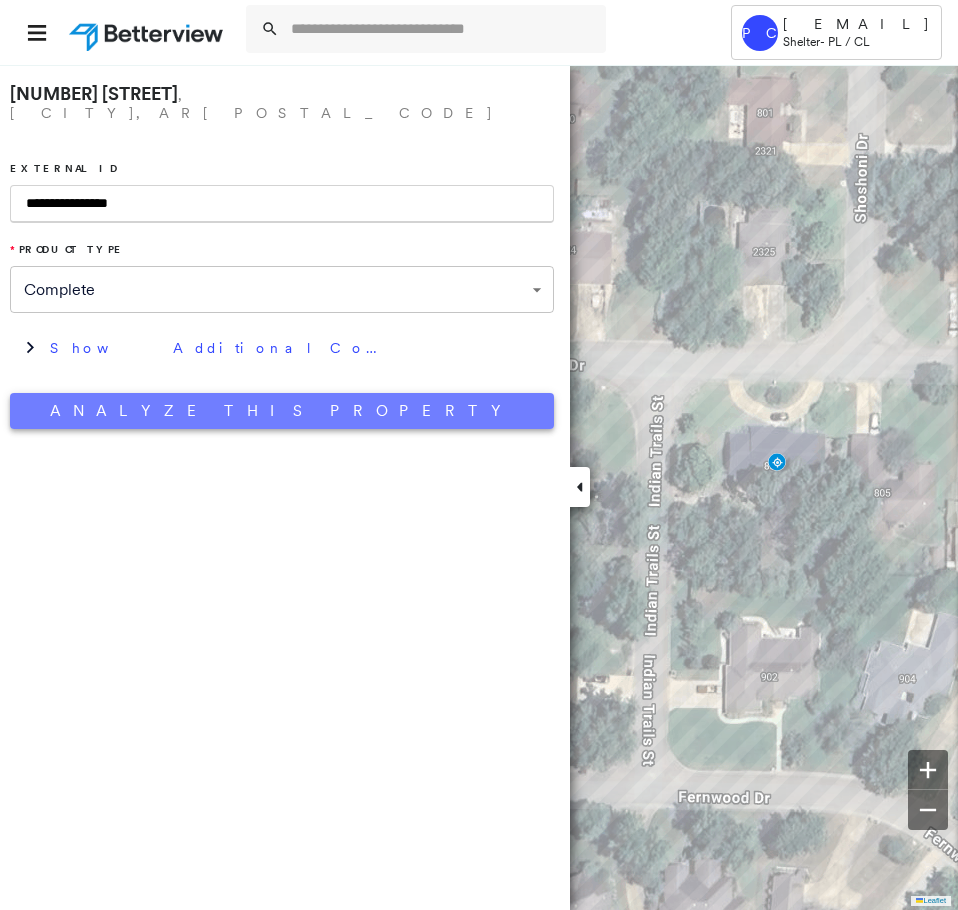 type on "**********" 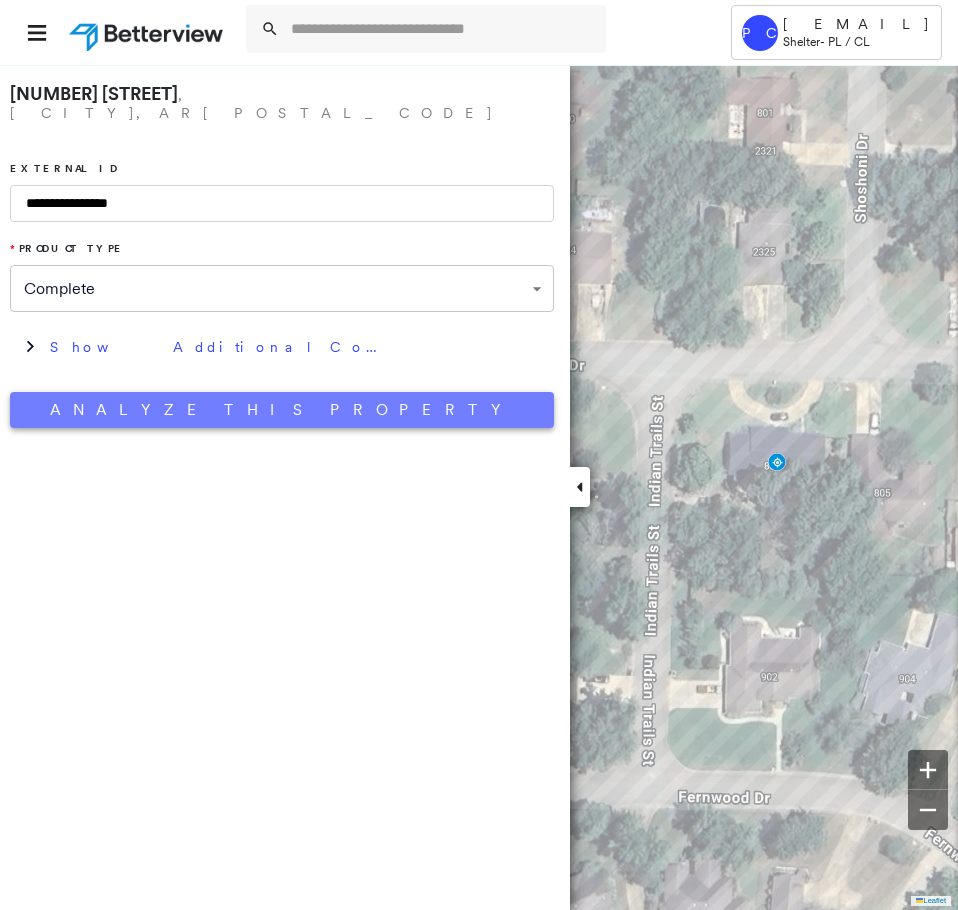 click on "**********" at bounding box center (282, 251) 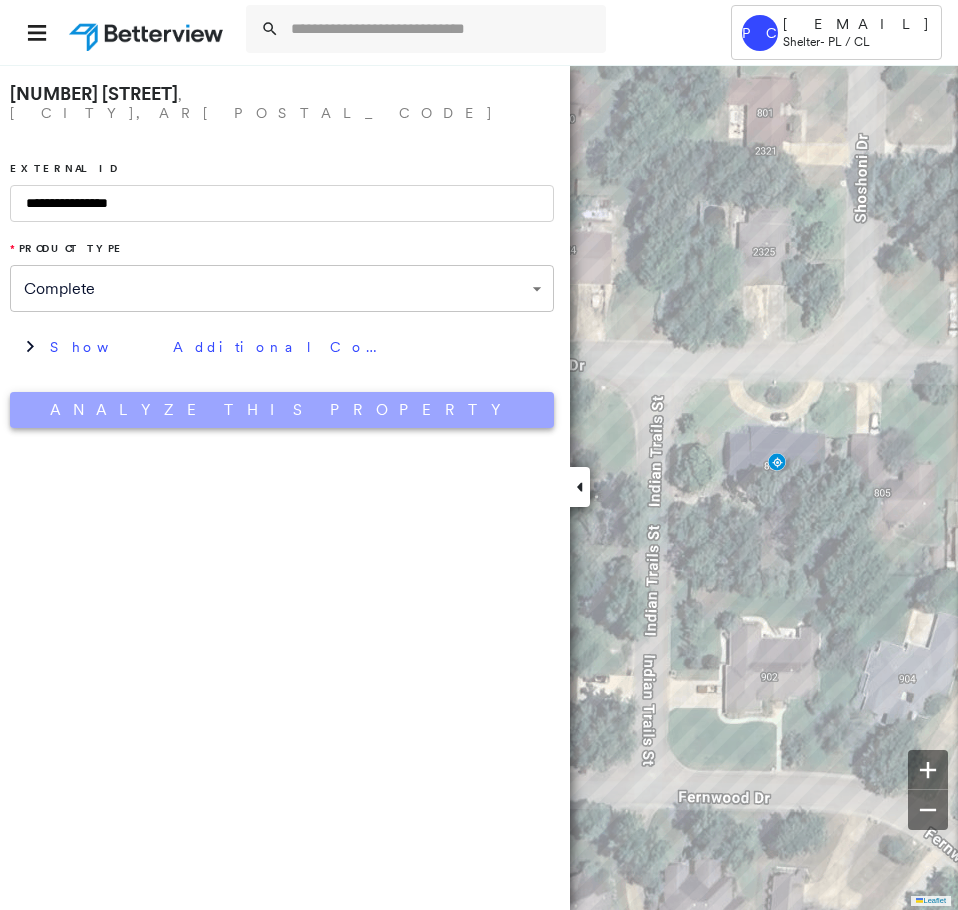 click on "Analyze This Property" at bounding box center (282, 410) 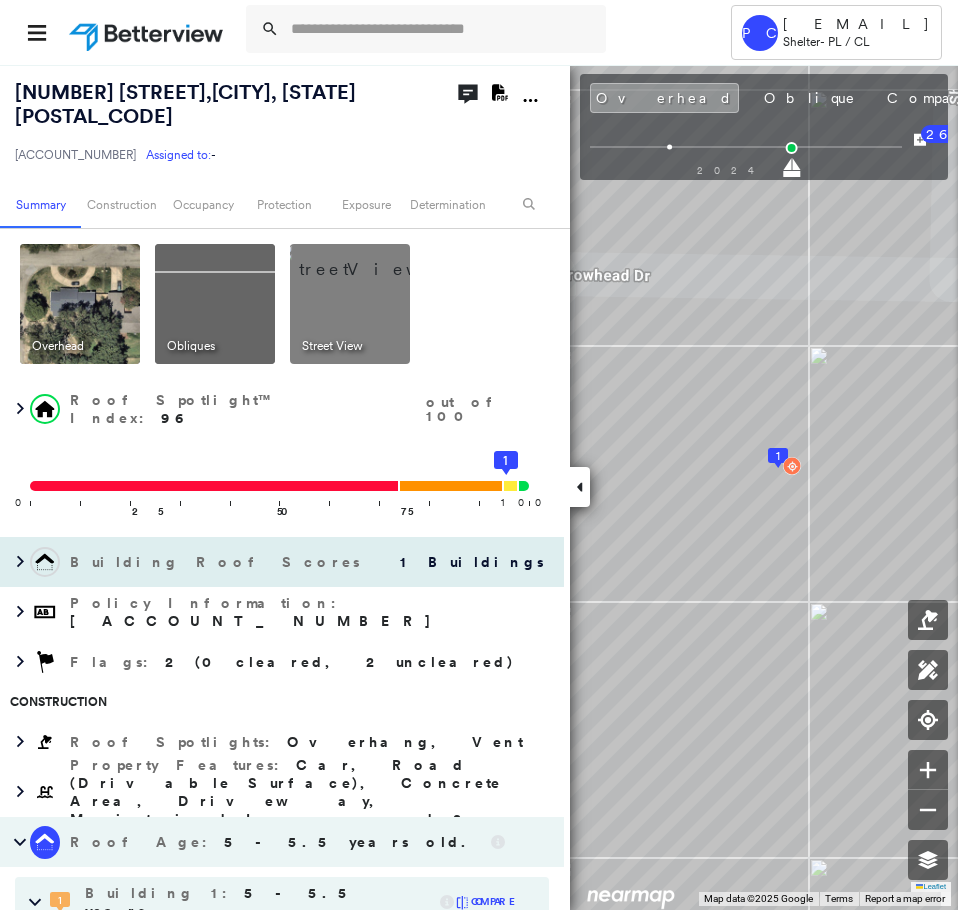 click on "Building Roof Scores 1 Buildings" at bounding box center (282, 562) 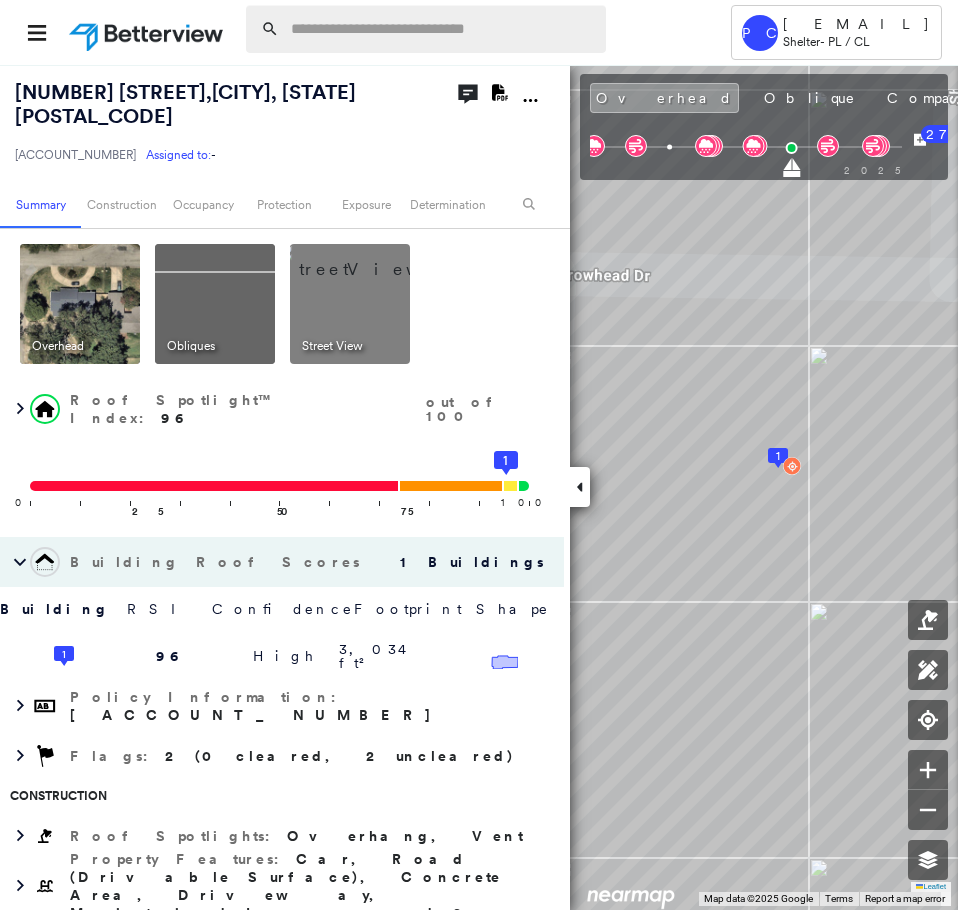 click at bounding box center (442, 29) 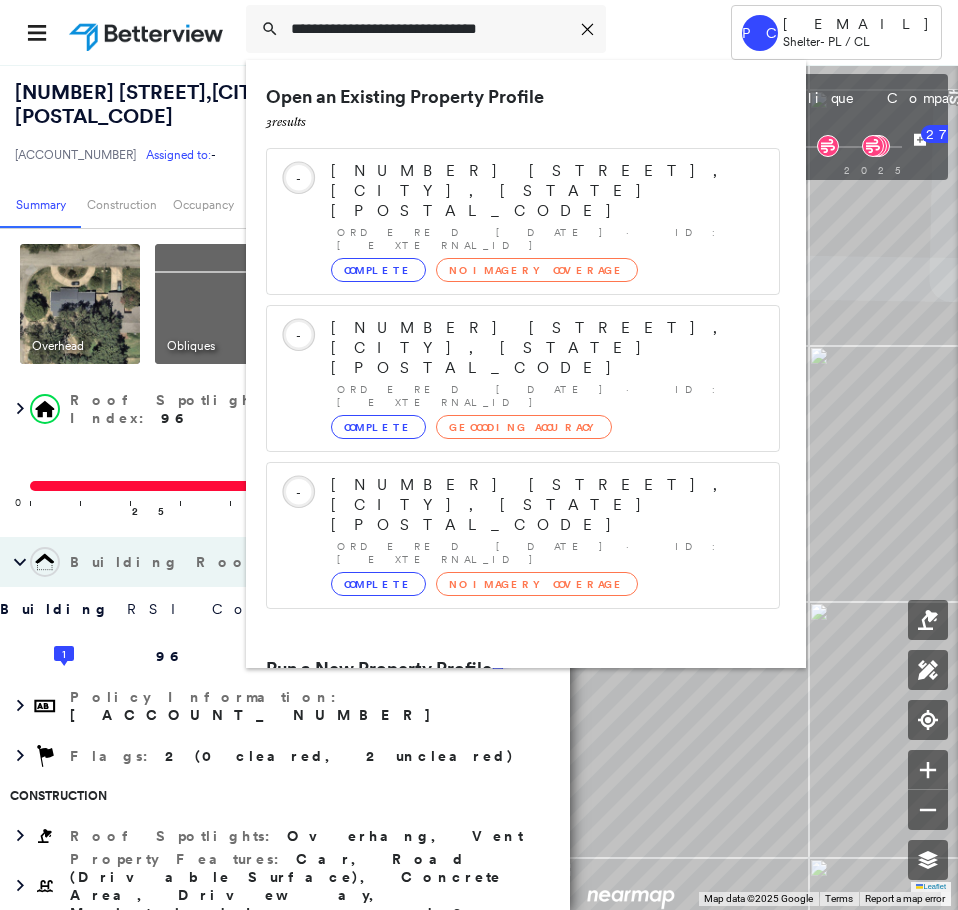 type on "**********" 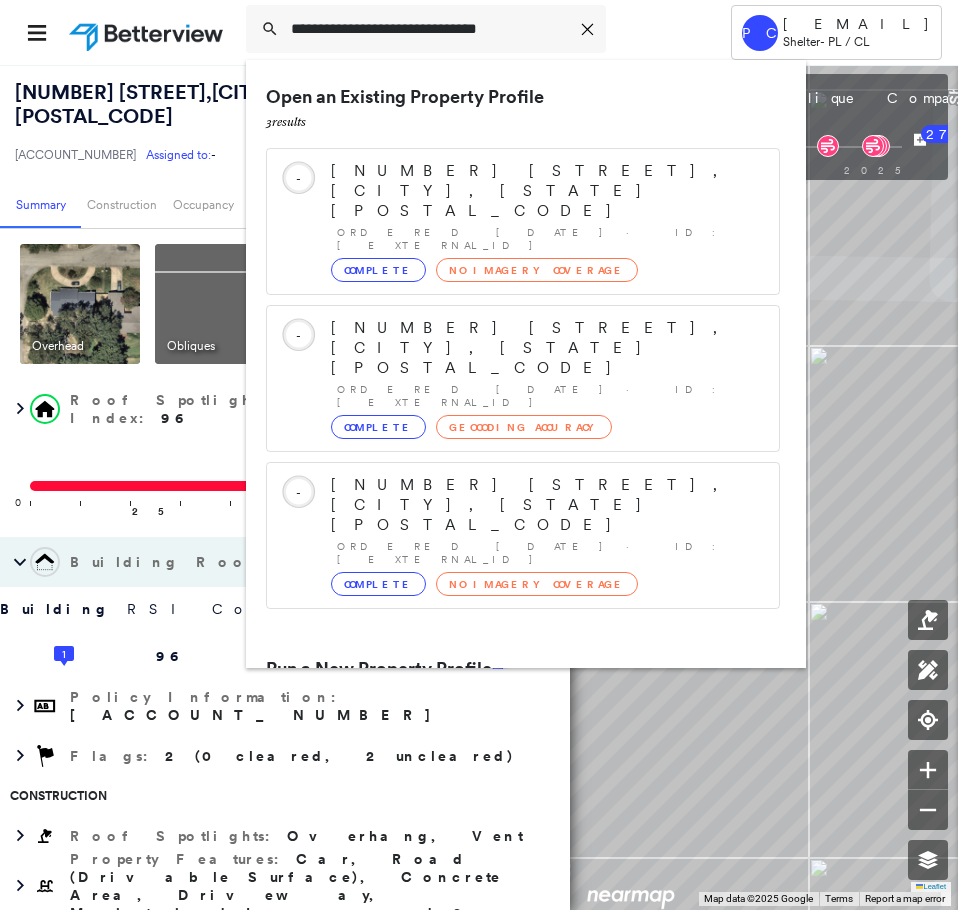 click on "[NUMBER] [STREET], [CITY], [STATE] [POSTAL_CODE] Group Created with Sketch." at bounding box center (523, 745) 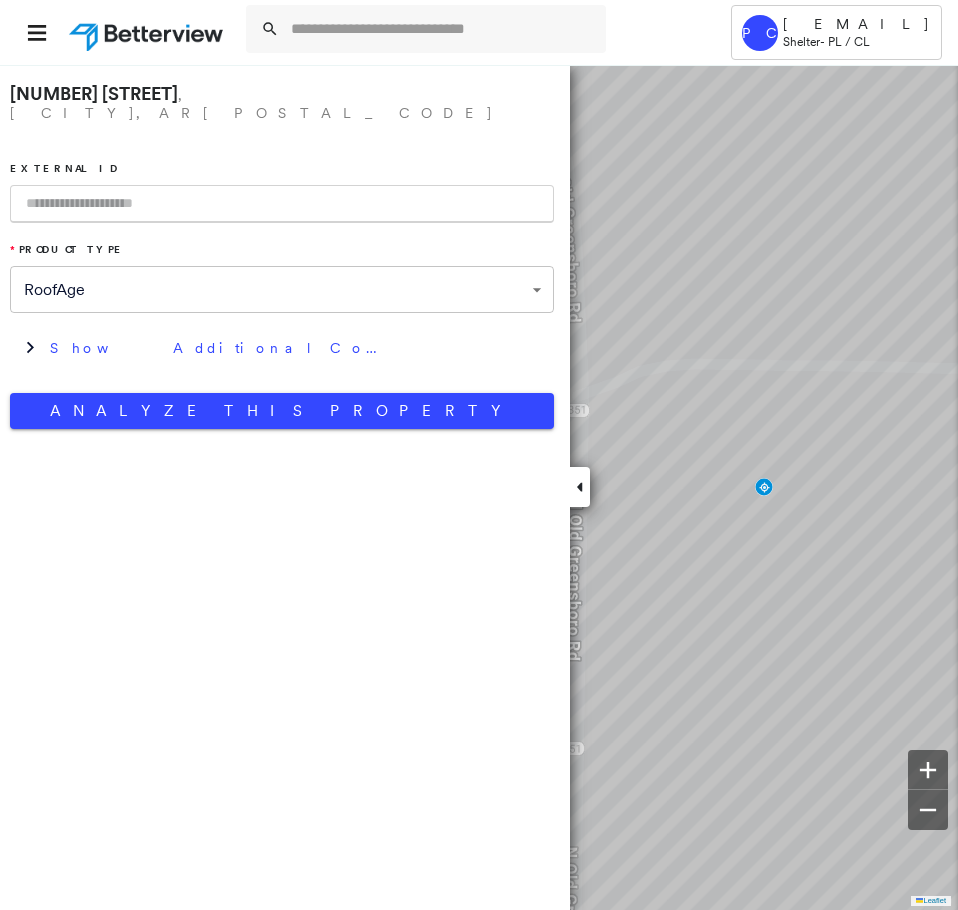 click on "**********" at bounding box center (479, 455) 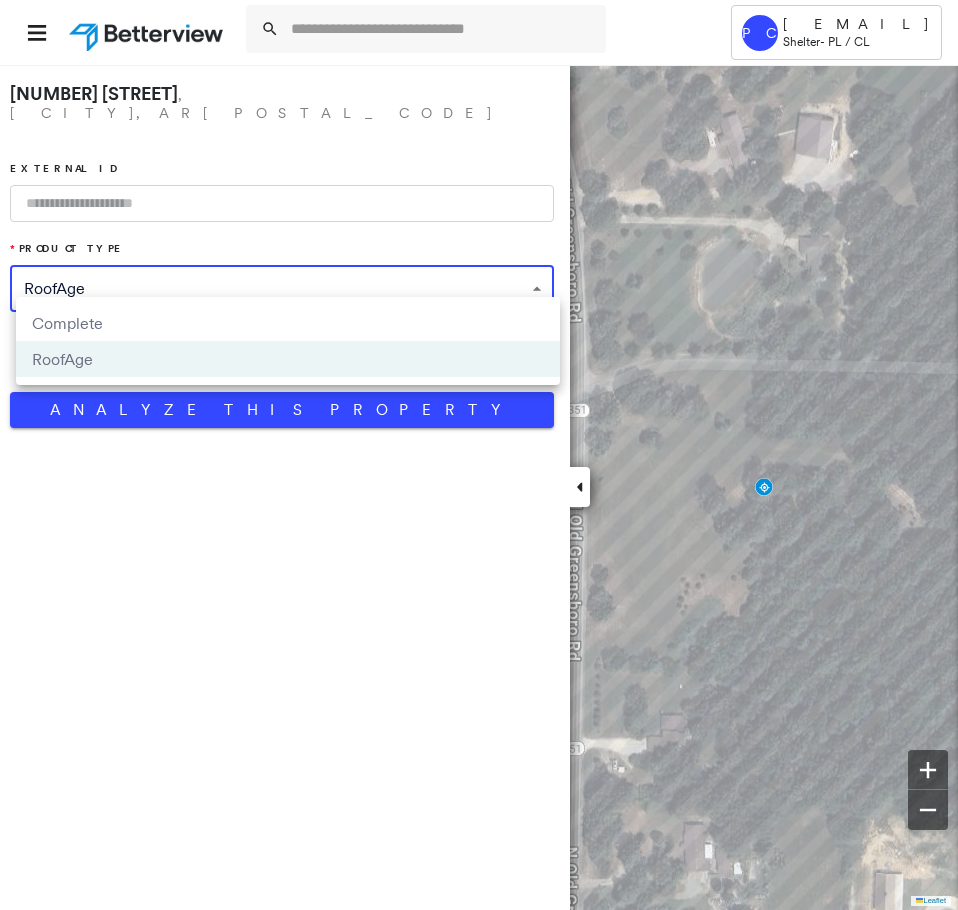 click on "Complete" at bounding box center [288, 323] 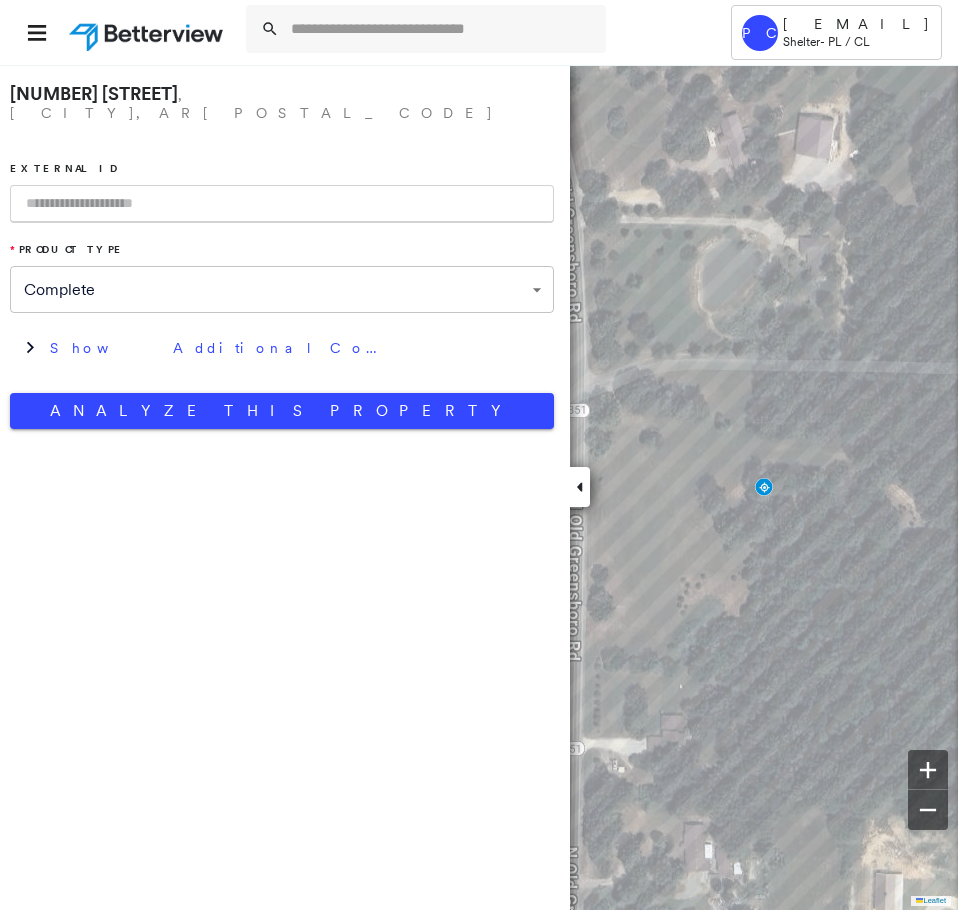 click at bounding box center (282, 204) 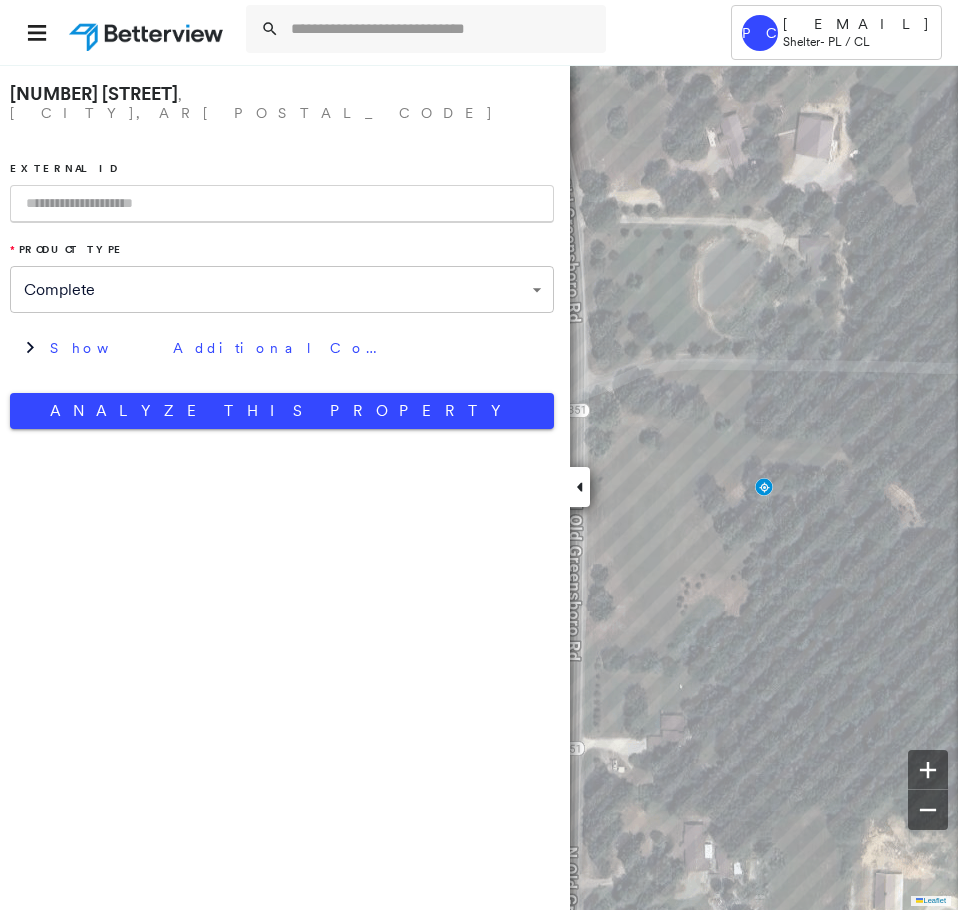 click at bounding box center [282, 204] 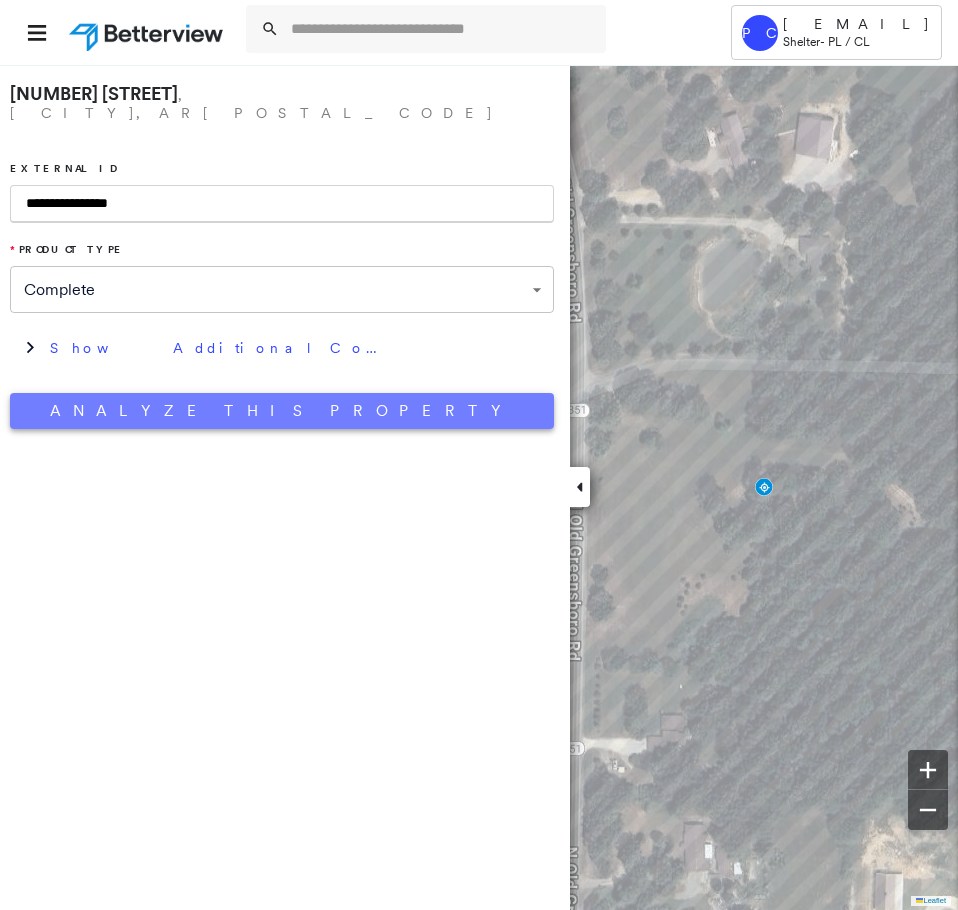 type on "**********" 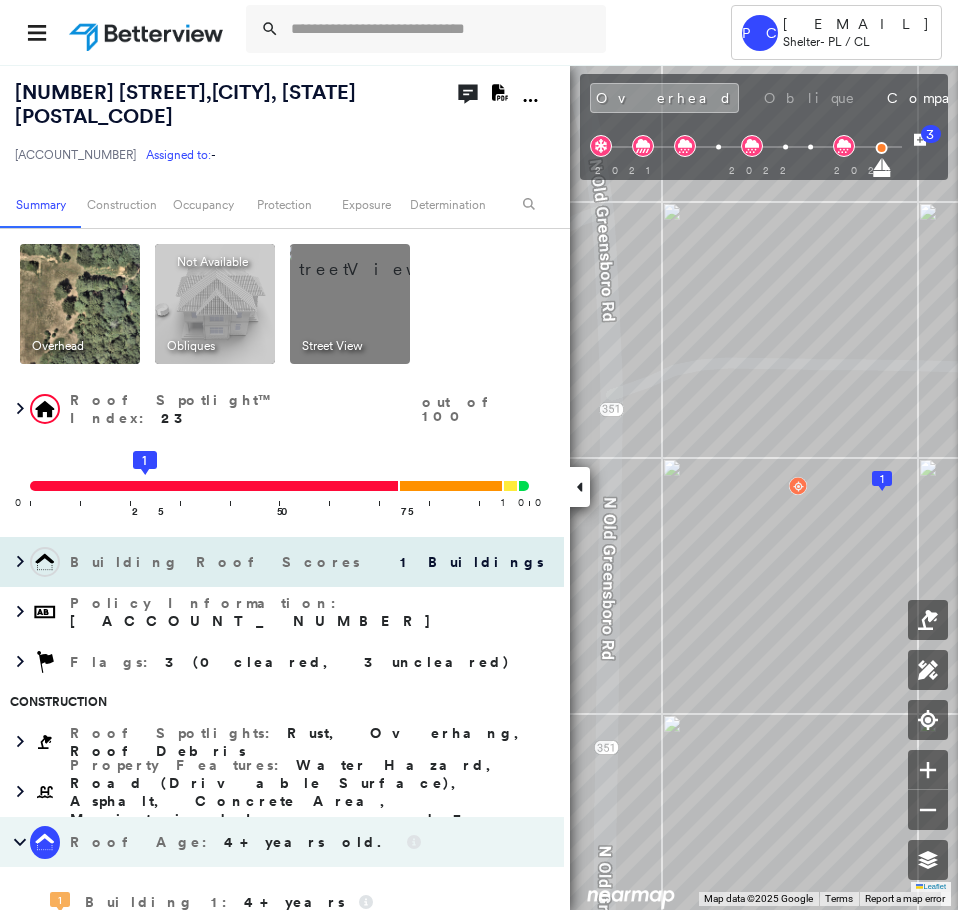 click on "Building Roof Scores" at bounding box center (217, 562) 